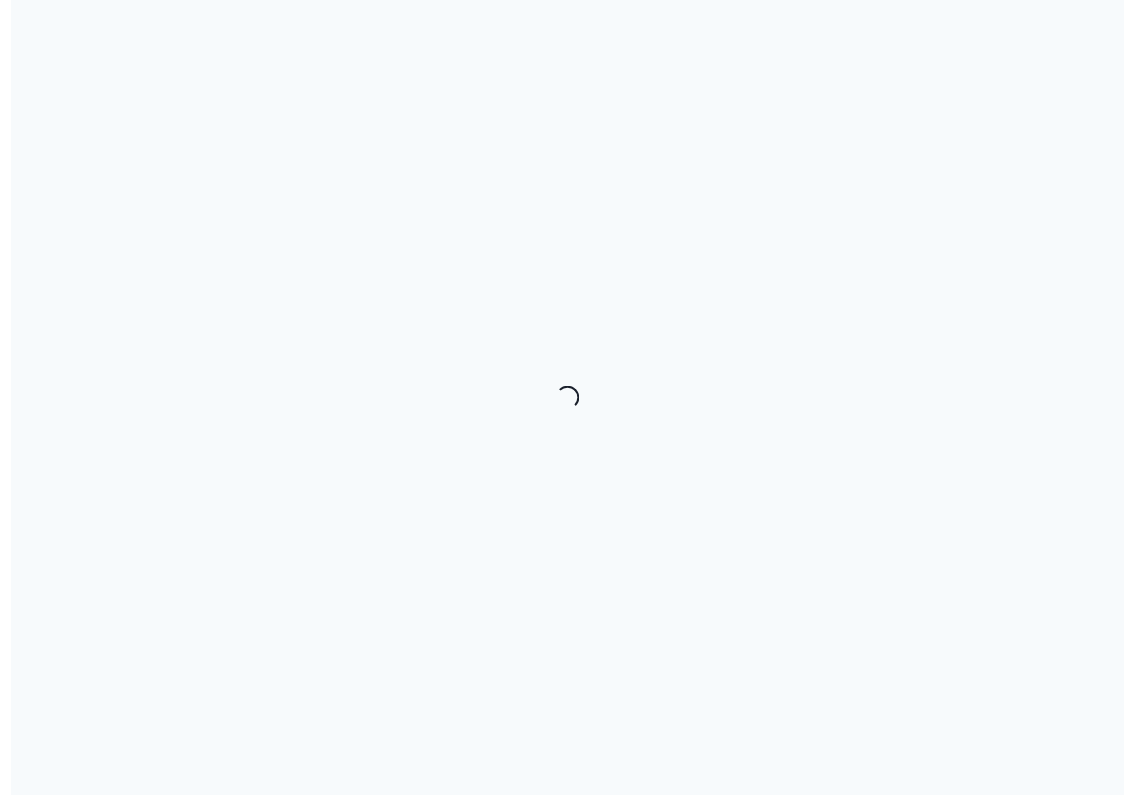 scroll, scrollTop: 0, scrollLeft: 0, axis: both 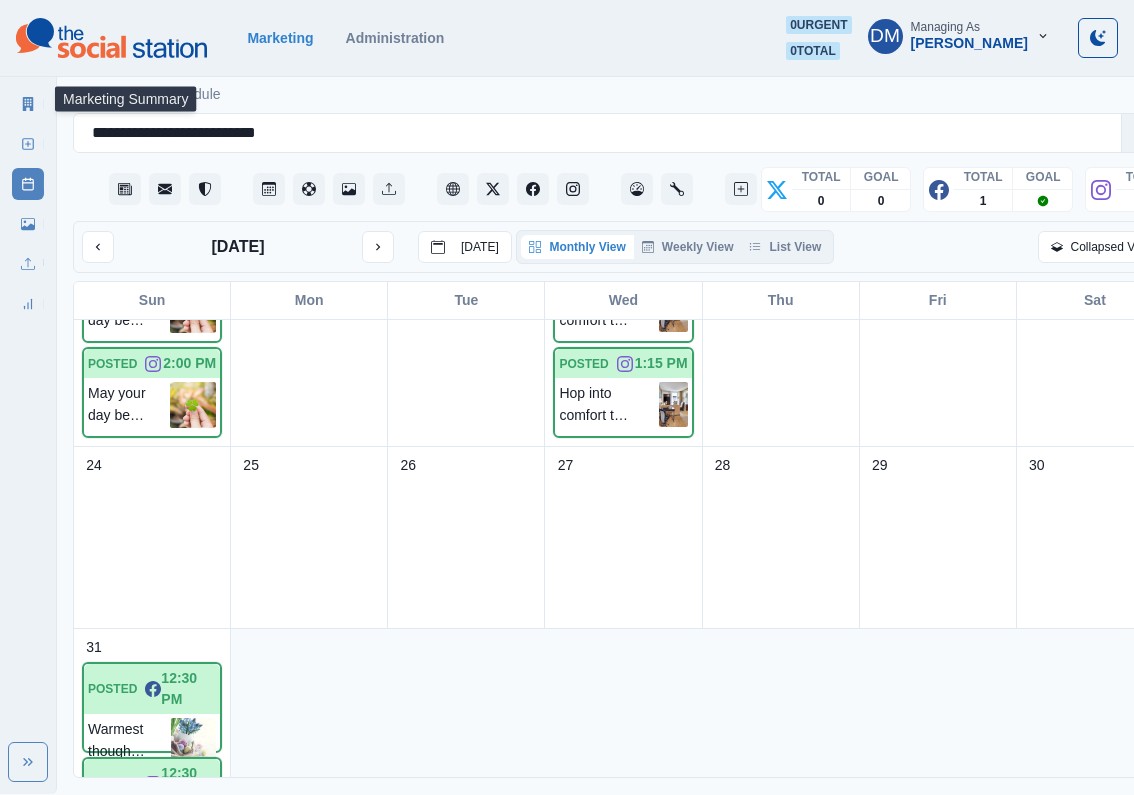 click on "Marketing Summary" at bounding box center (28, 104) 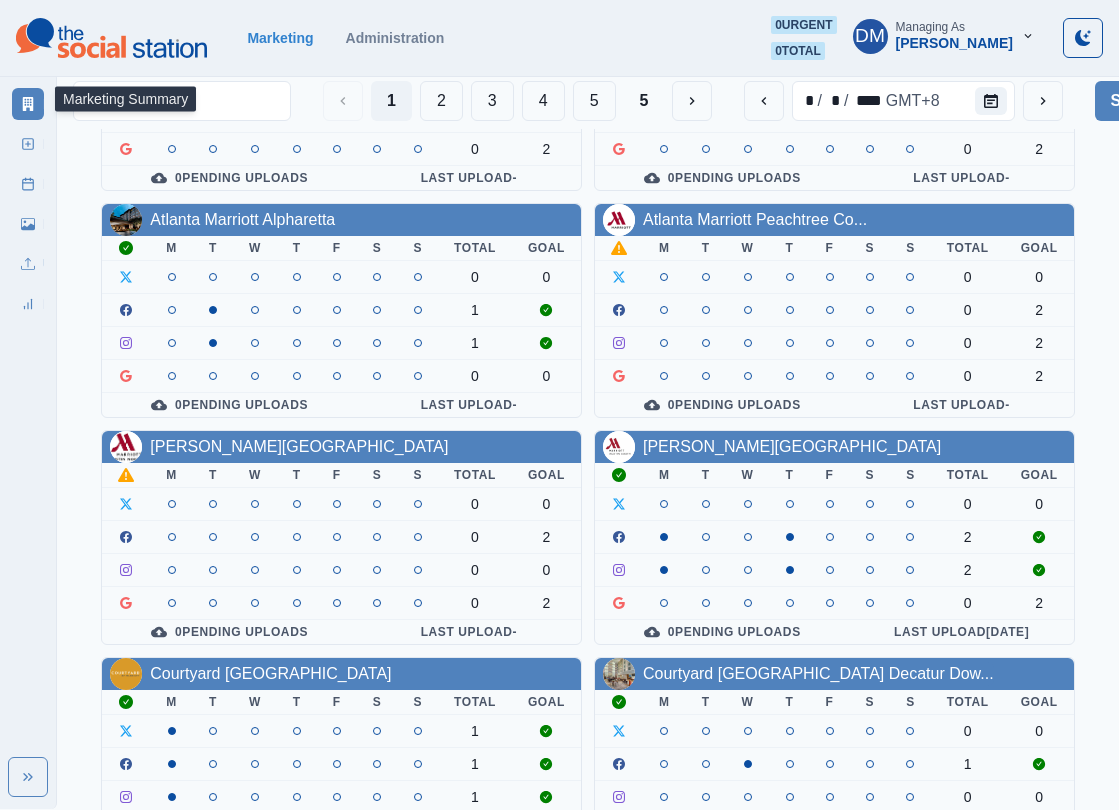 scroll, scrollTop: 431, scrollLeft: 0, axis: vertical 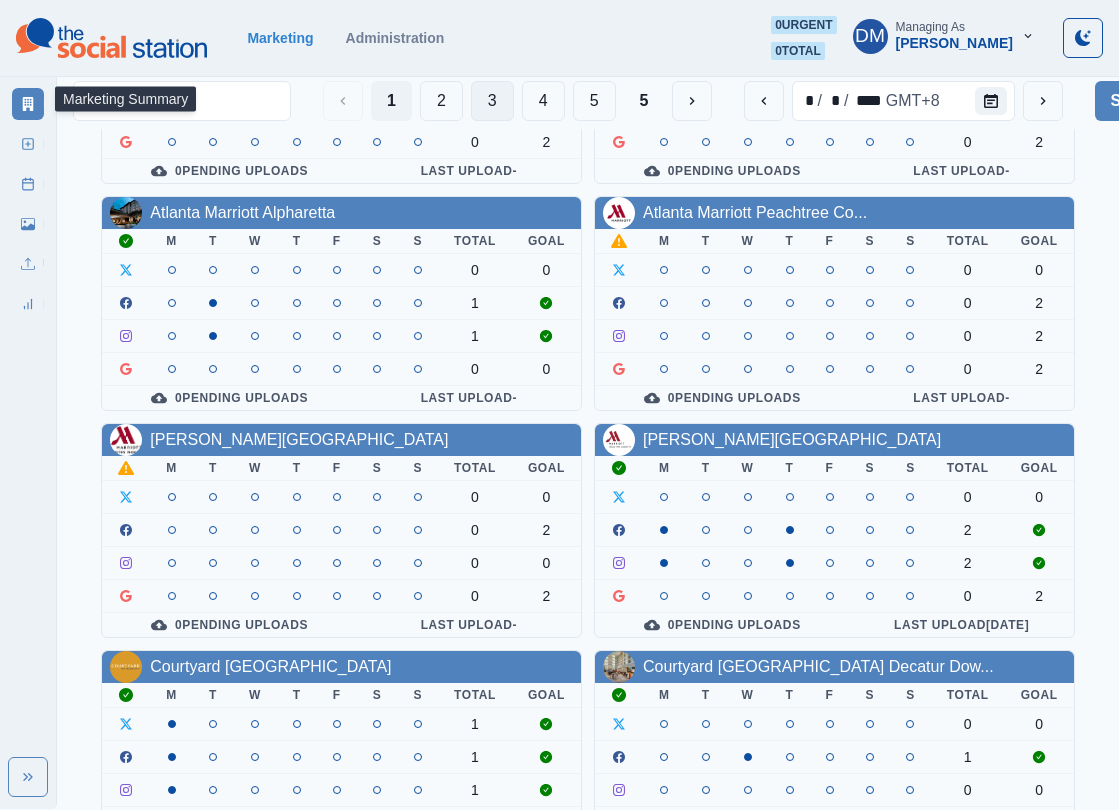 click on "3" at bounding box center [492, 101] 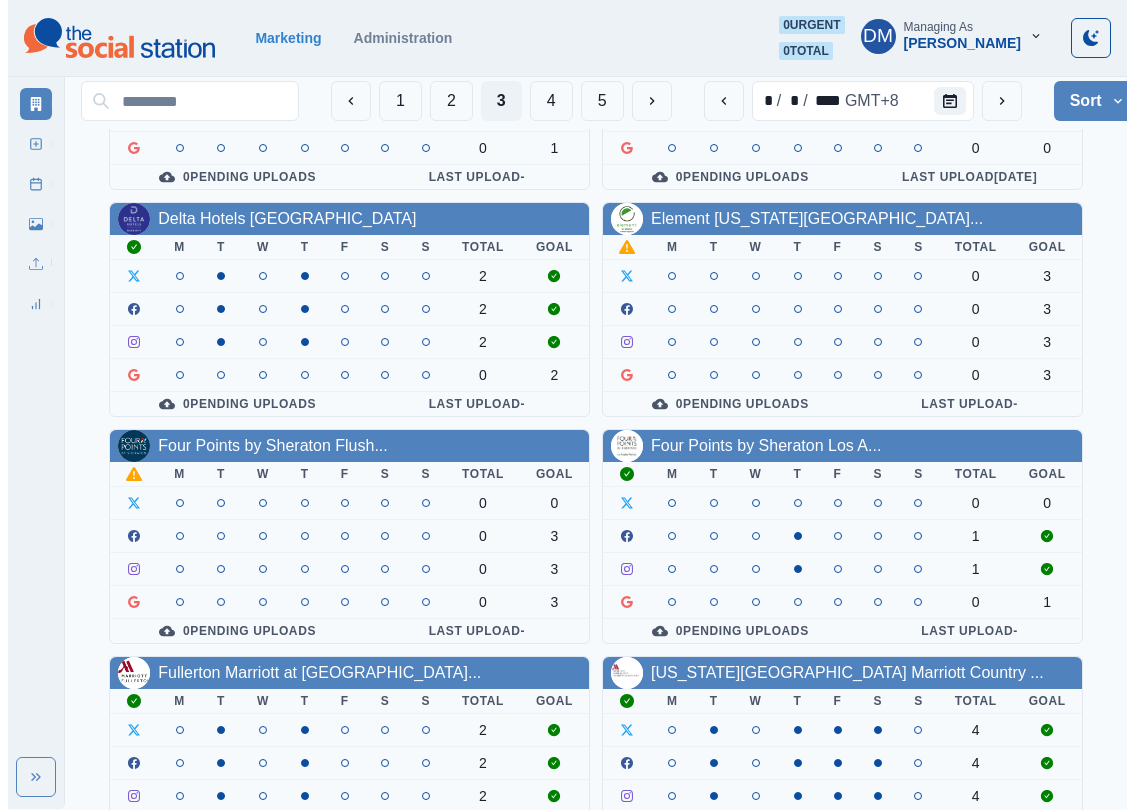 scroll, scrollTop: 0, scrollLeft: 0, axis: both 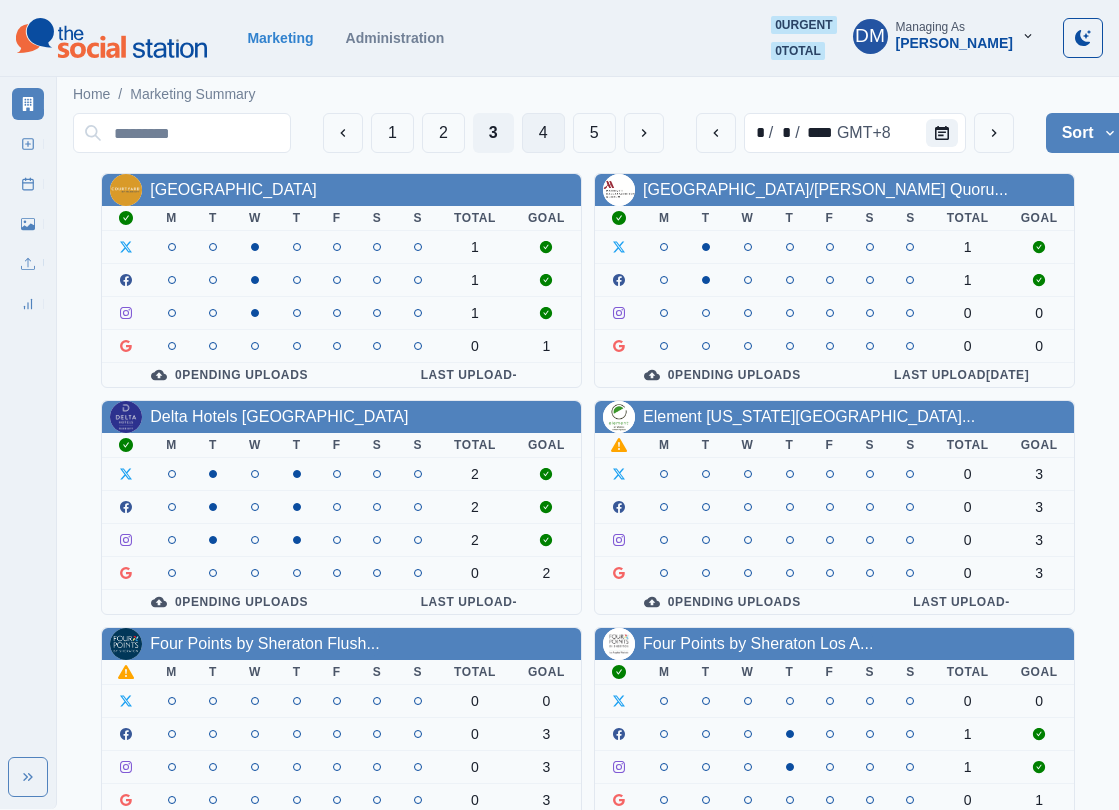 click on "4" at bounding box center [543, 133] 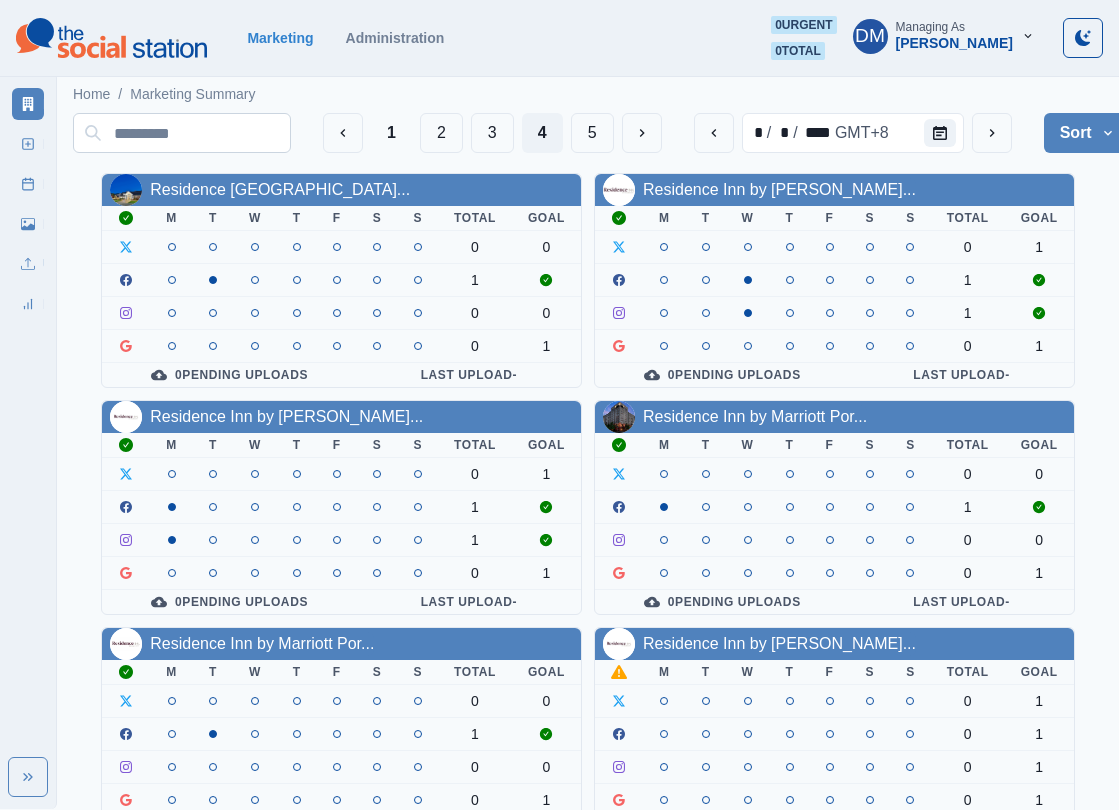 click at bounding box center [182, 133] 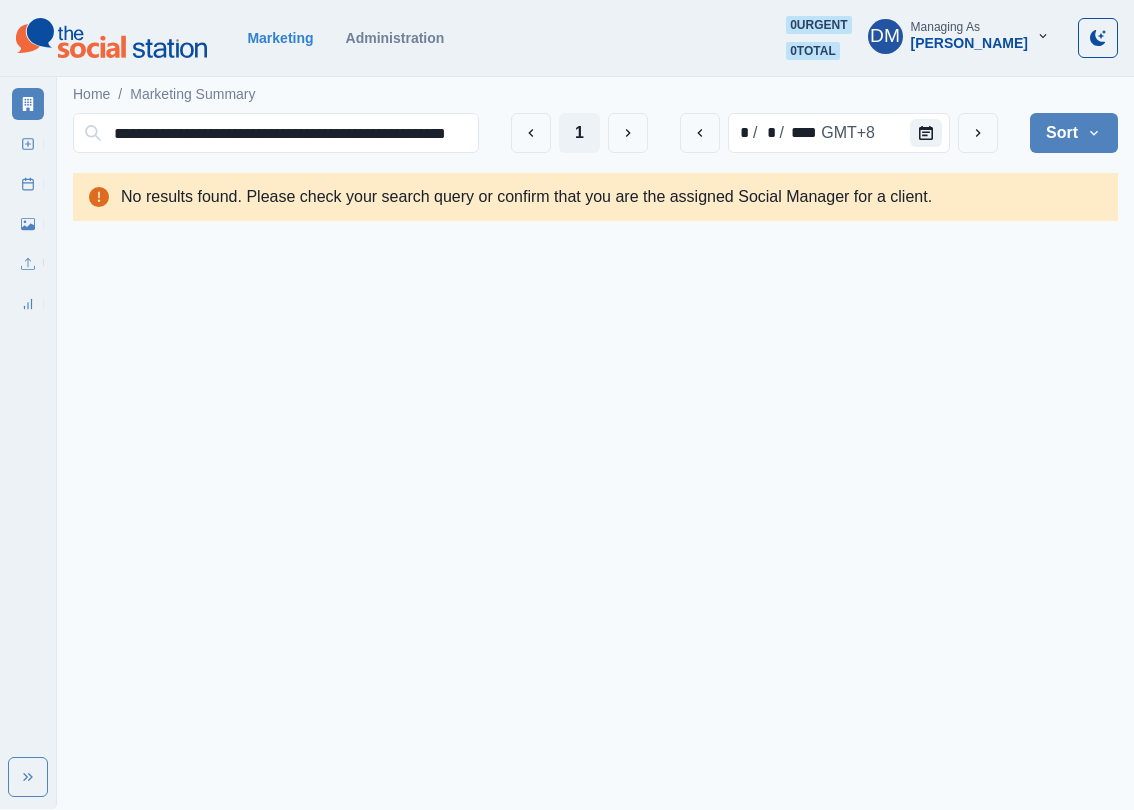 type on "**********" 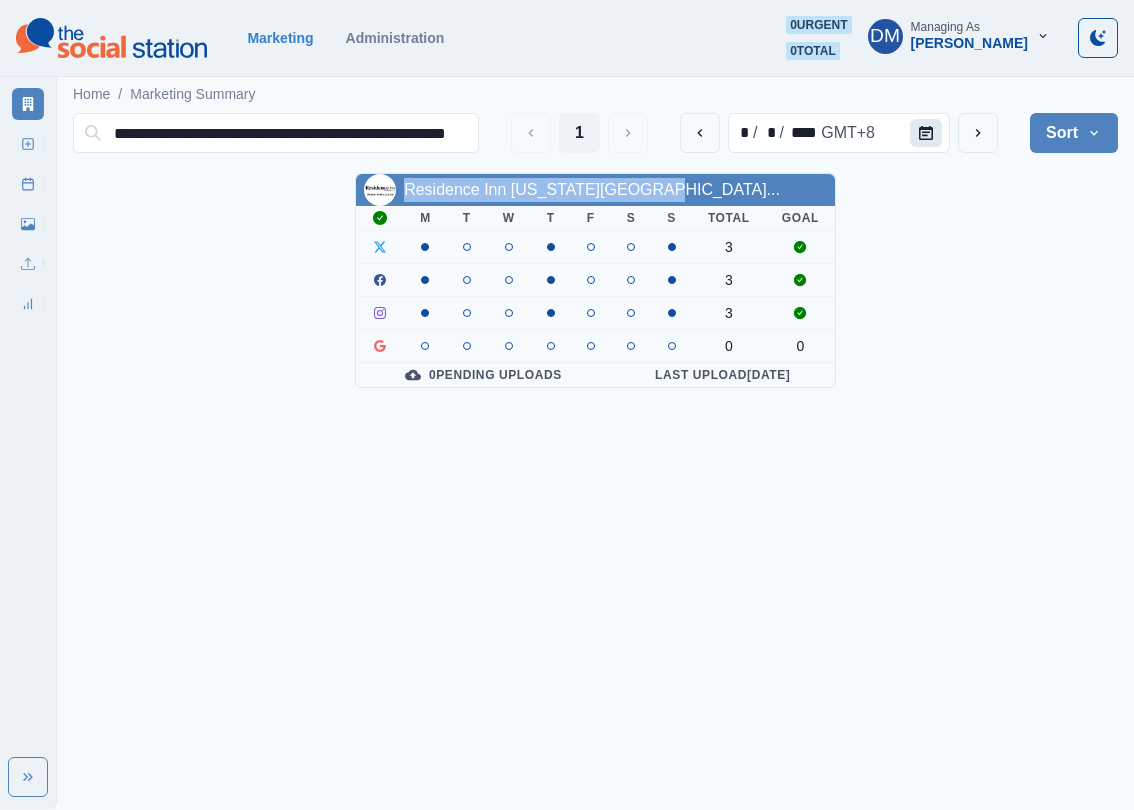 click at bounding box center (926, 133) 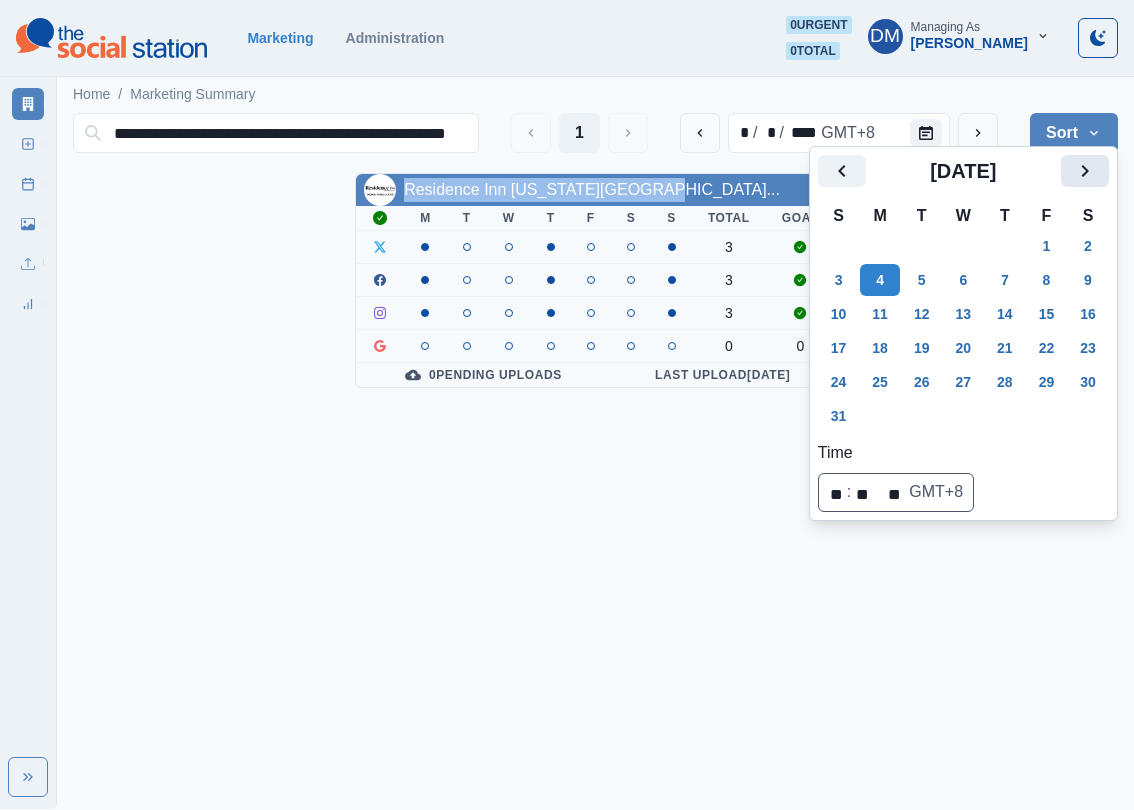 click at bounding box center [1085, 171] 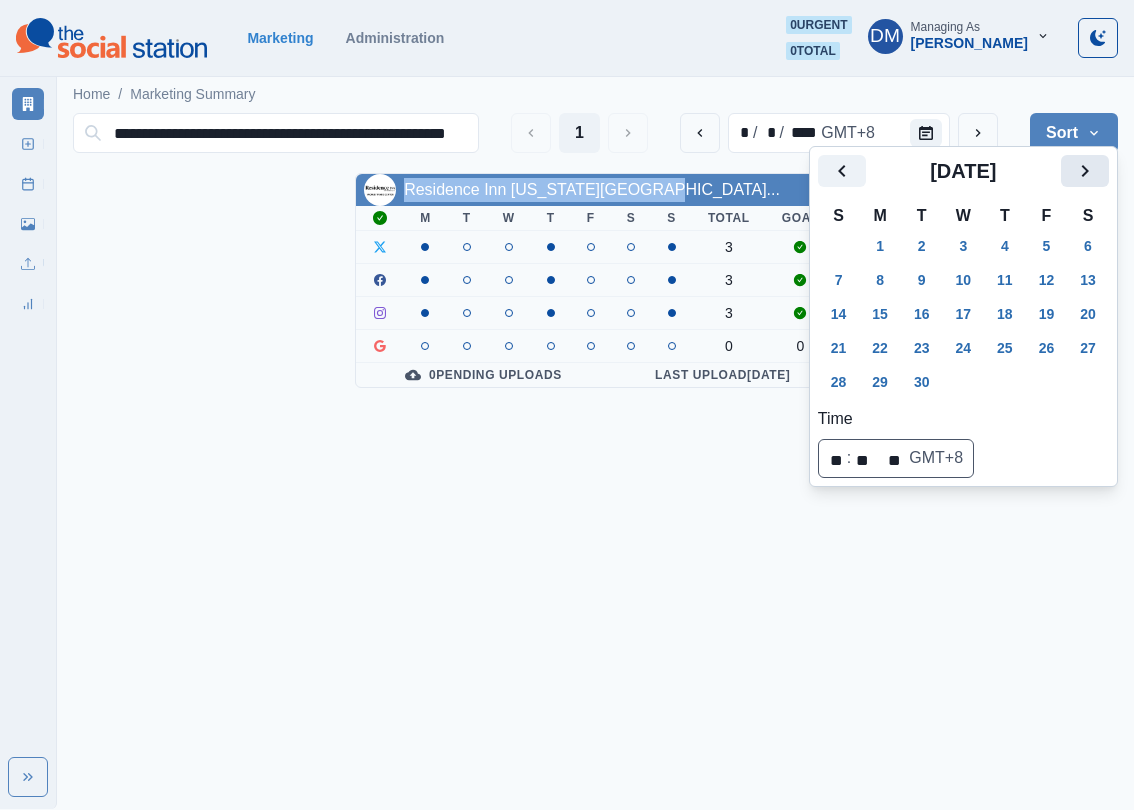 click at bounding box center (1085, 171) 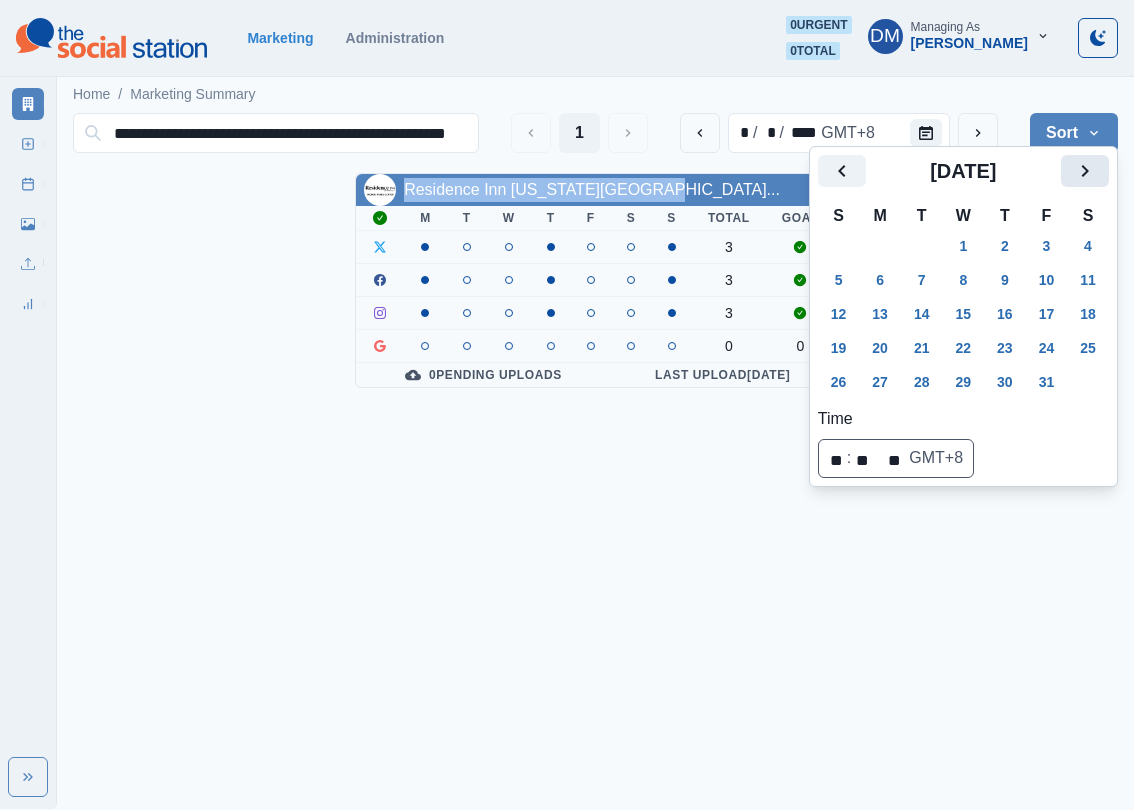 click at bounding box center [1085, 171] 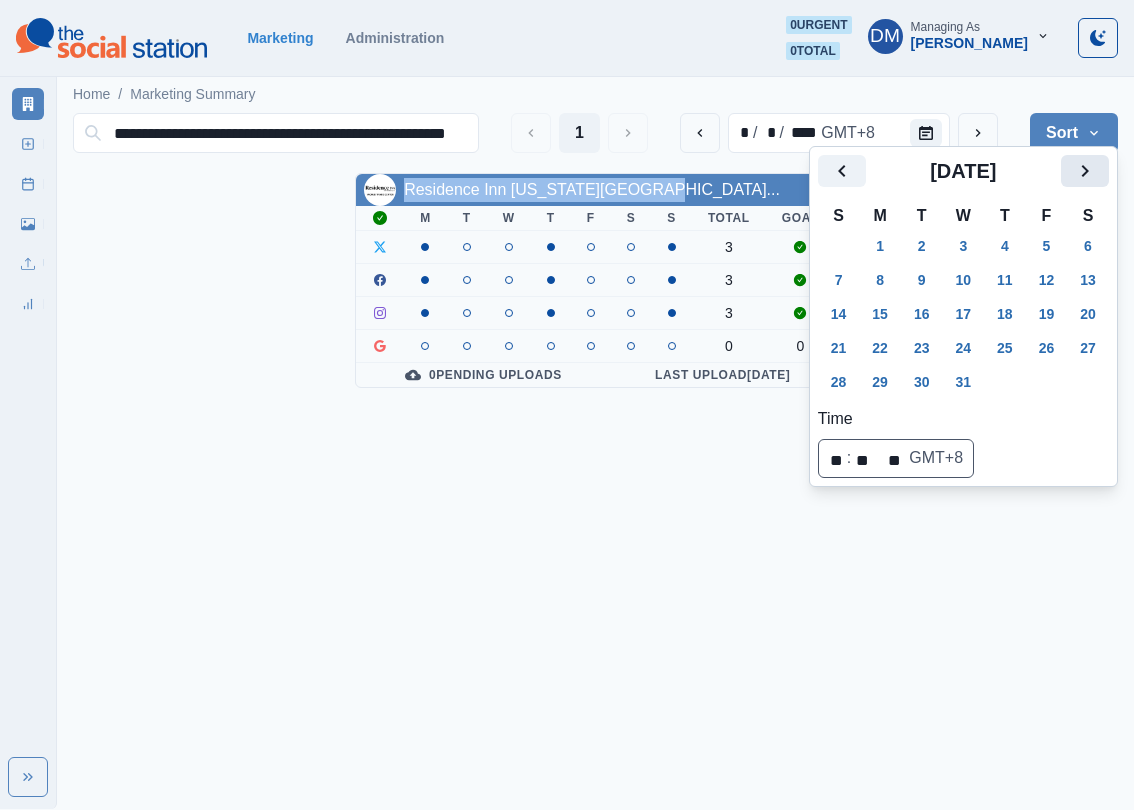 click at bounding box center [1085, 171] 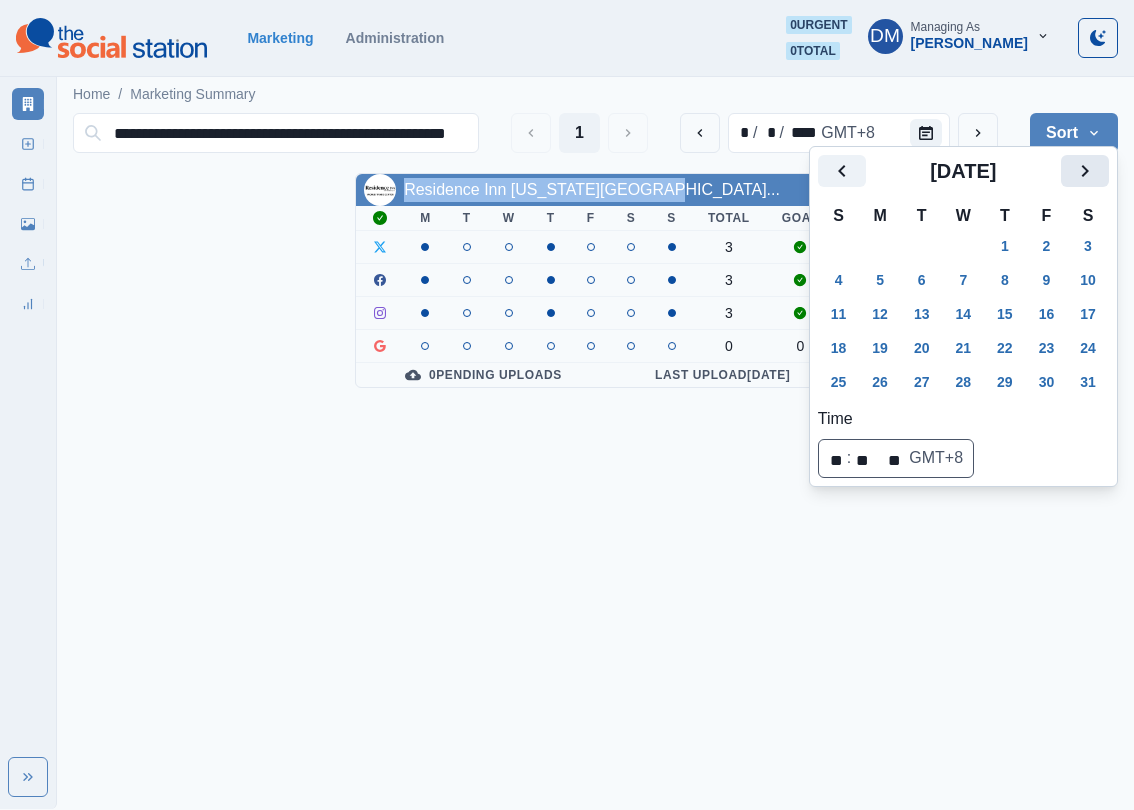 click at bounding box center [1085, 171] 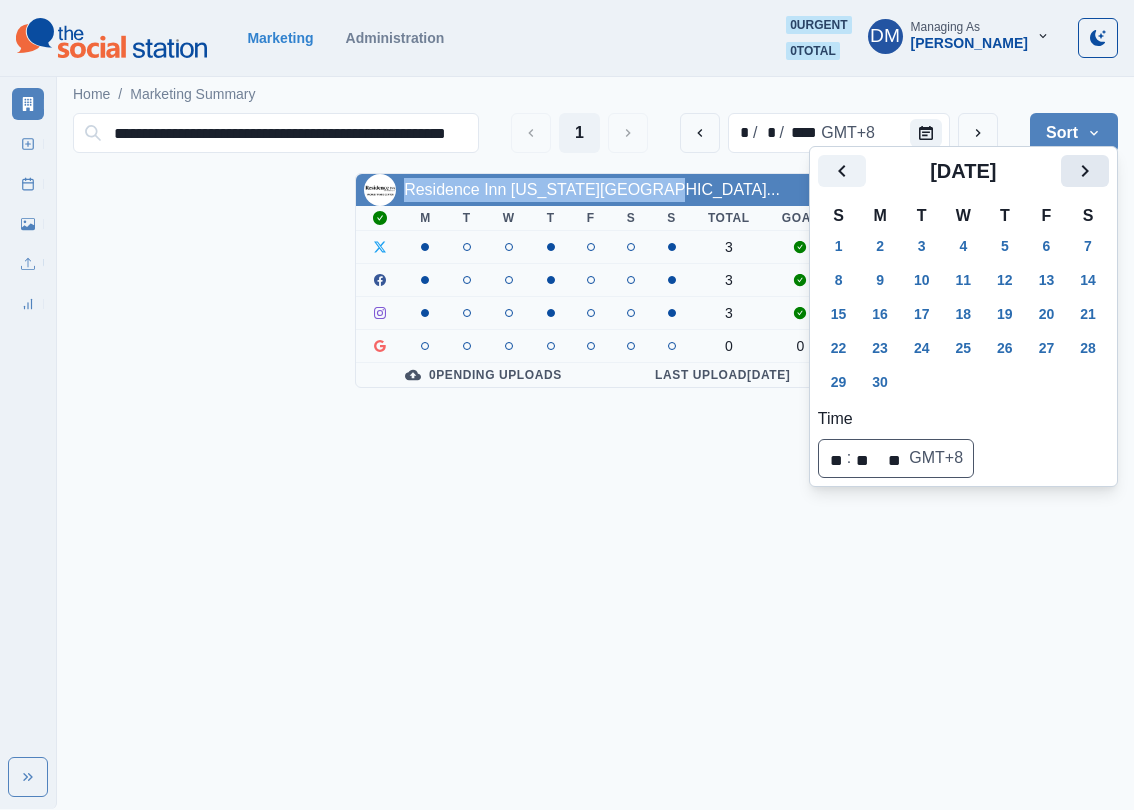 click at bounding box center [1085, 171] 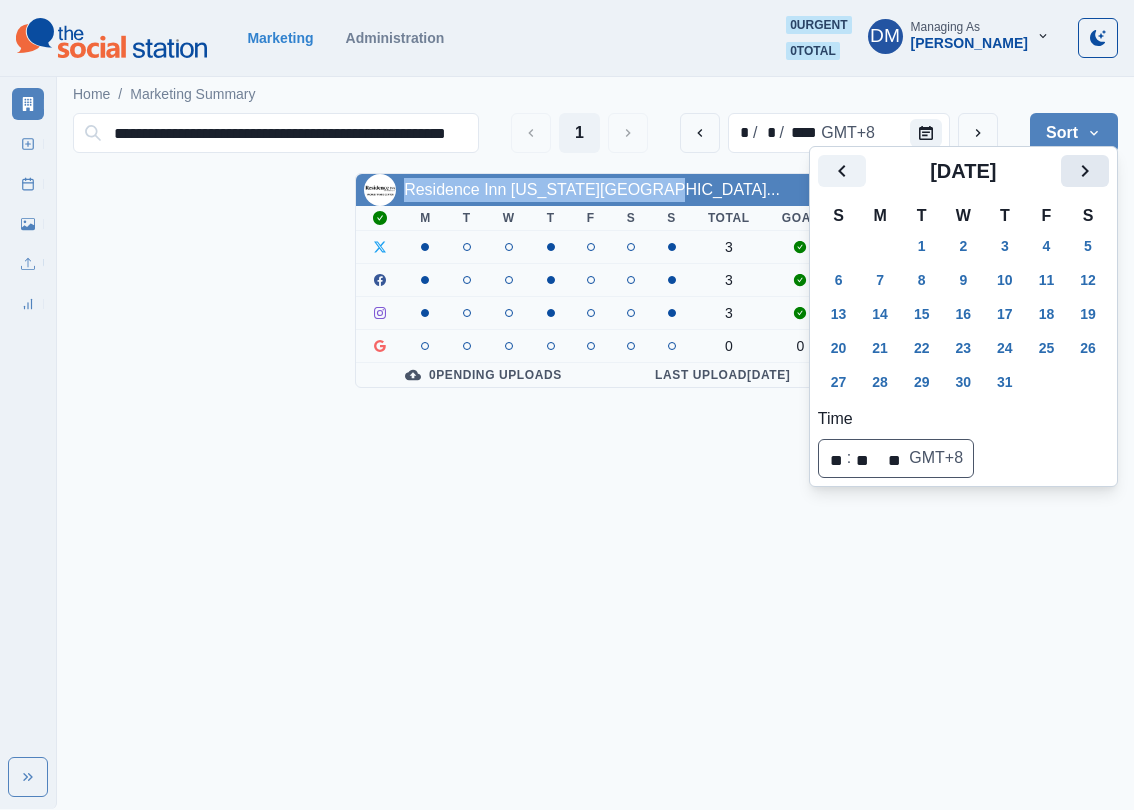 click at bounding box center (1085, 171) 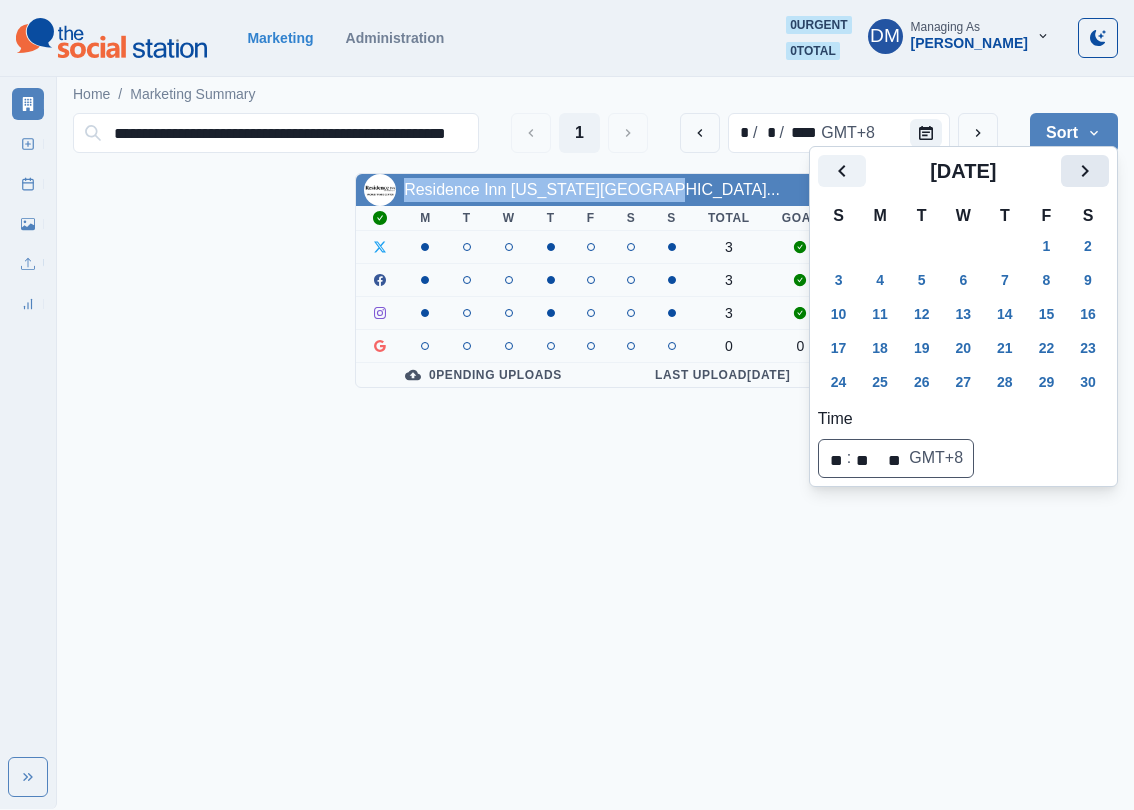 click at bounding box center (1085, 171) 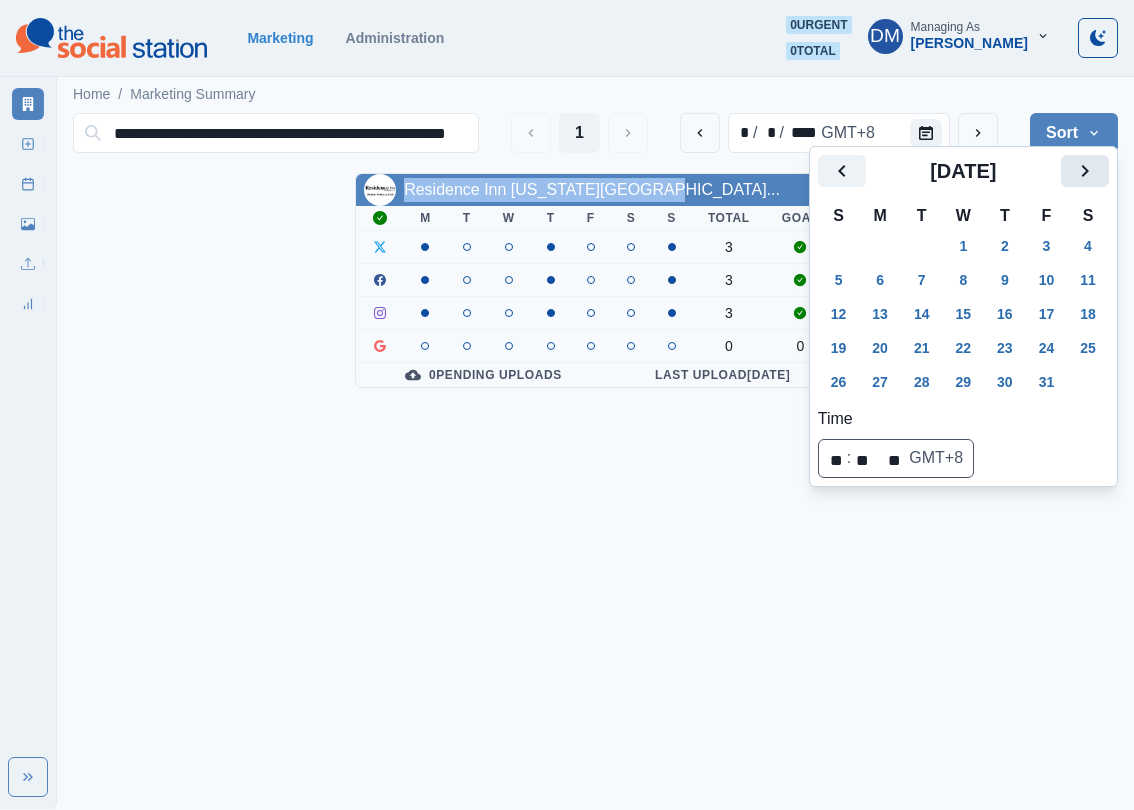 click at bounding box center [1085, 171] 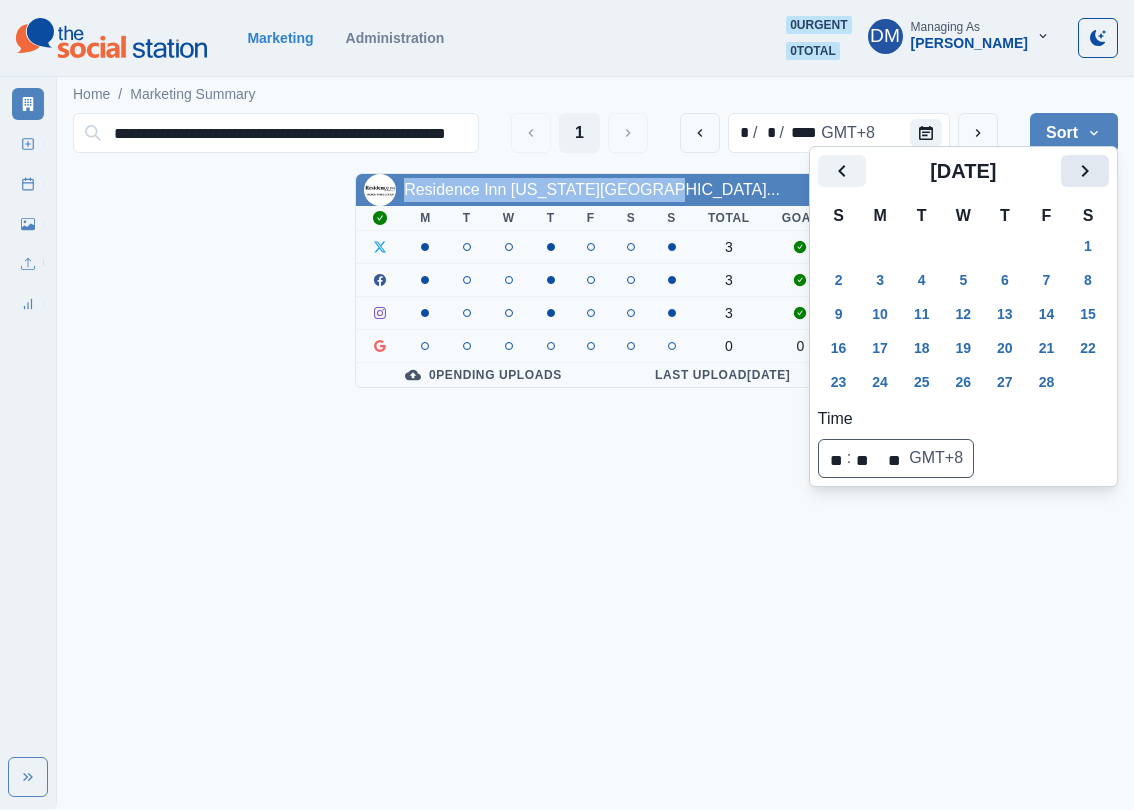 click at bounding box center (1085, 171) 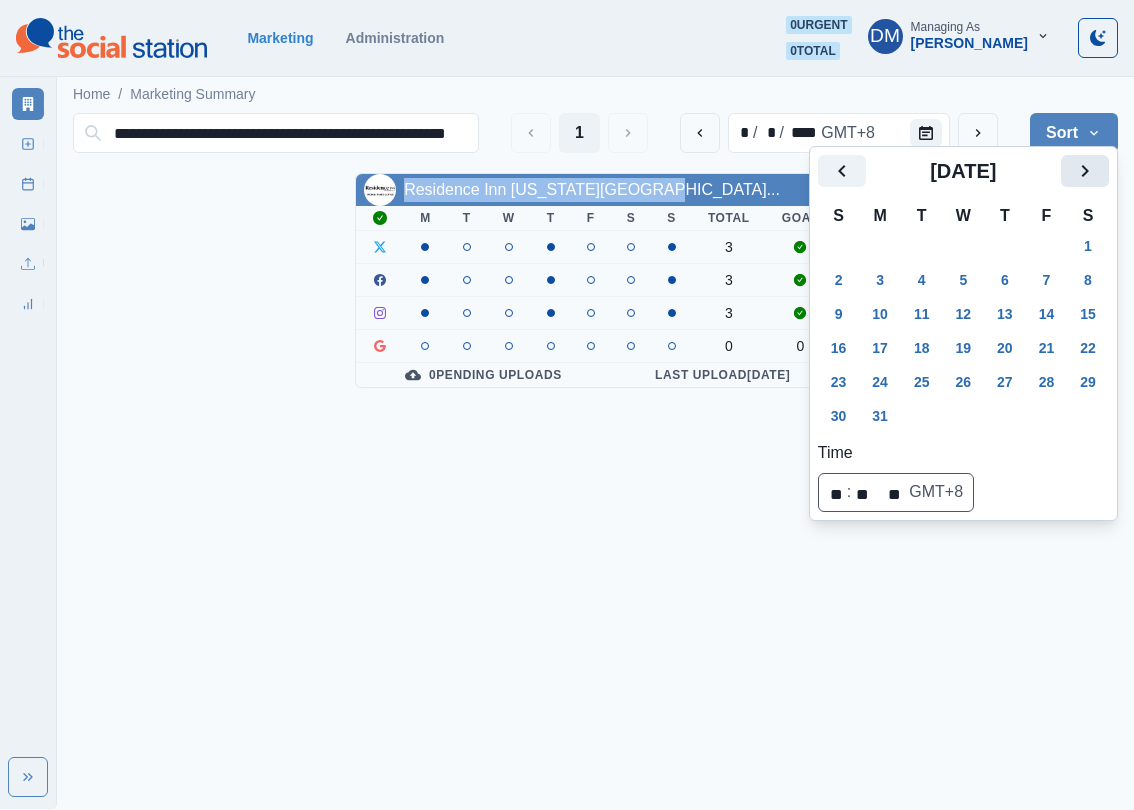 click at bounding box center [1085, 171] 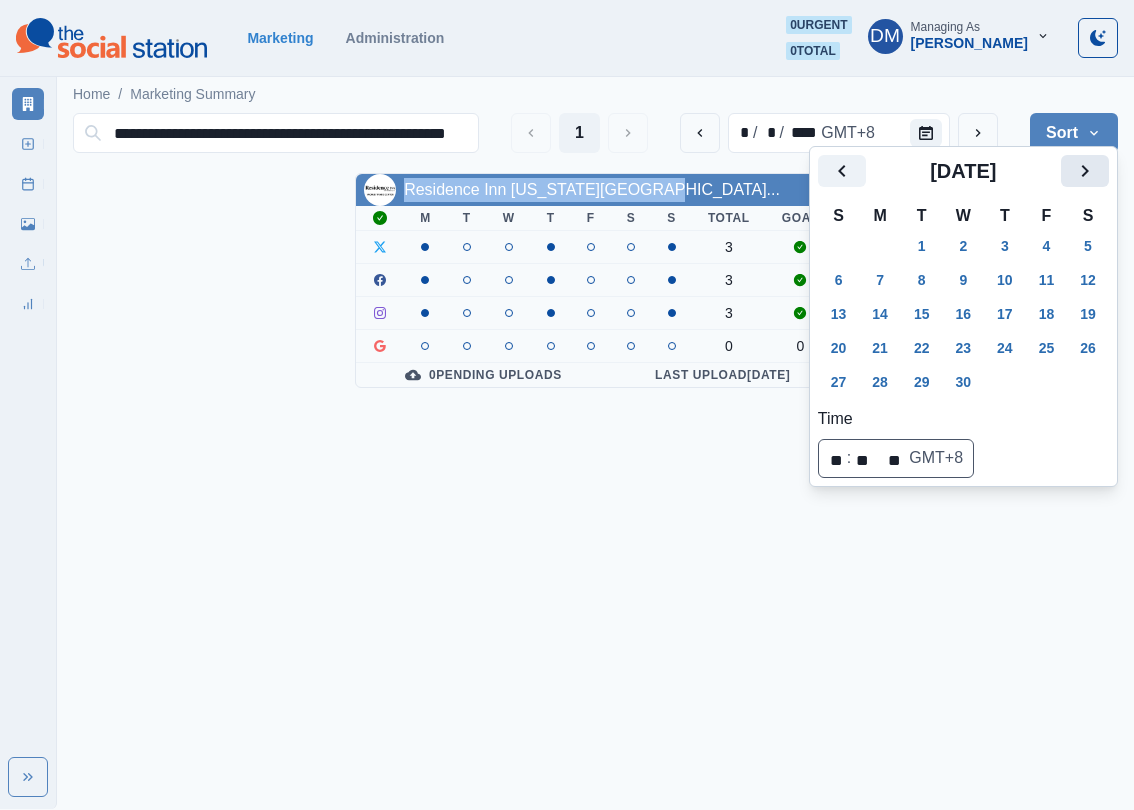 click at bounding box center (1085, 171) 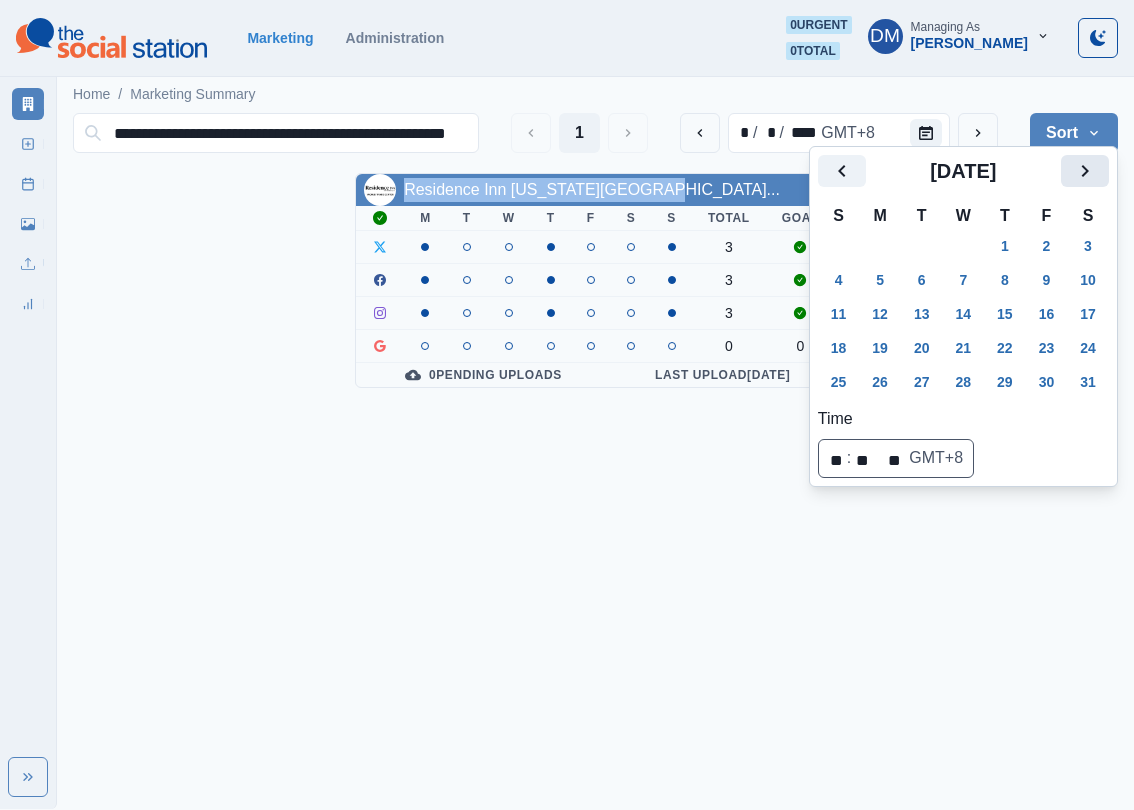 click at bounding box center (1085, 171) 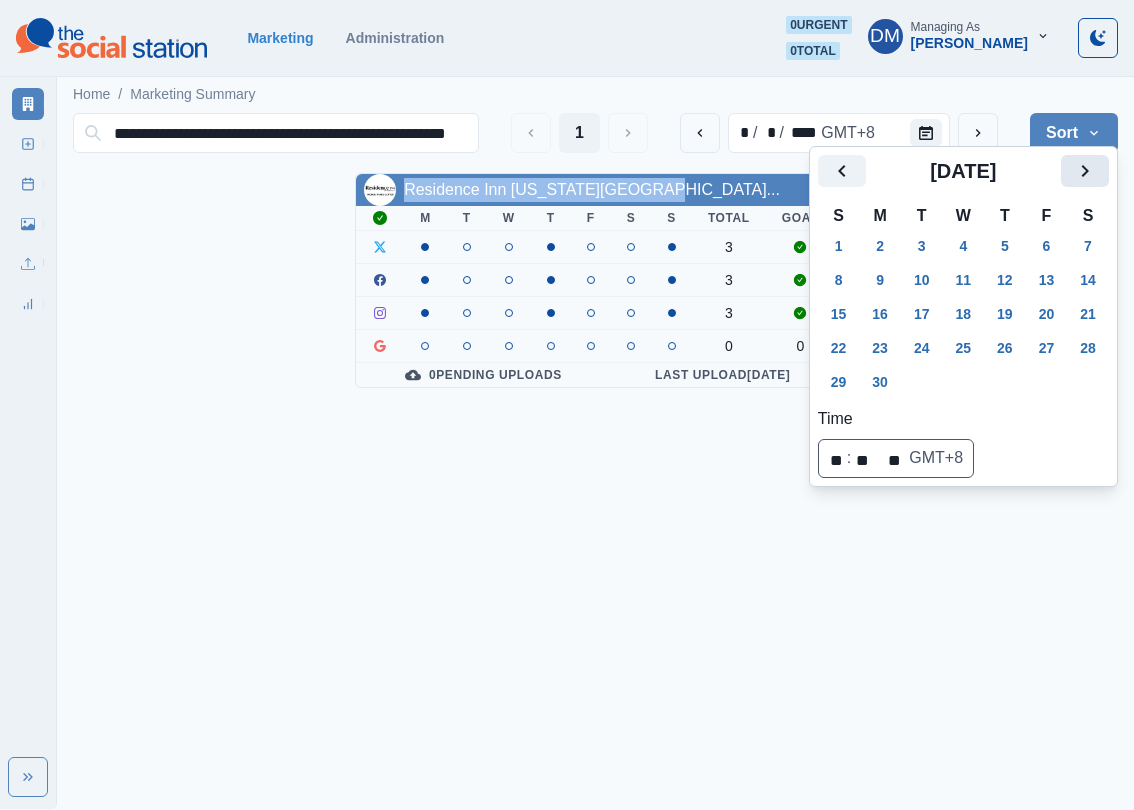 click 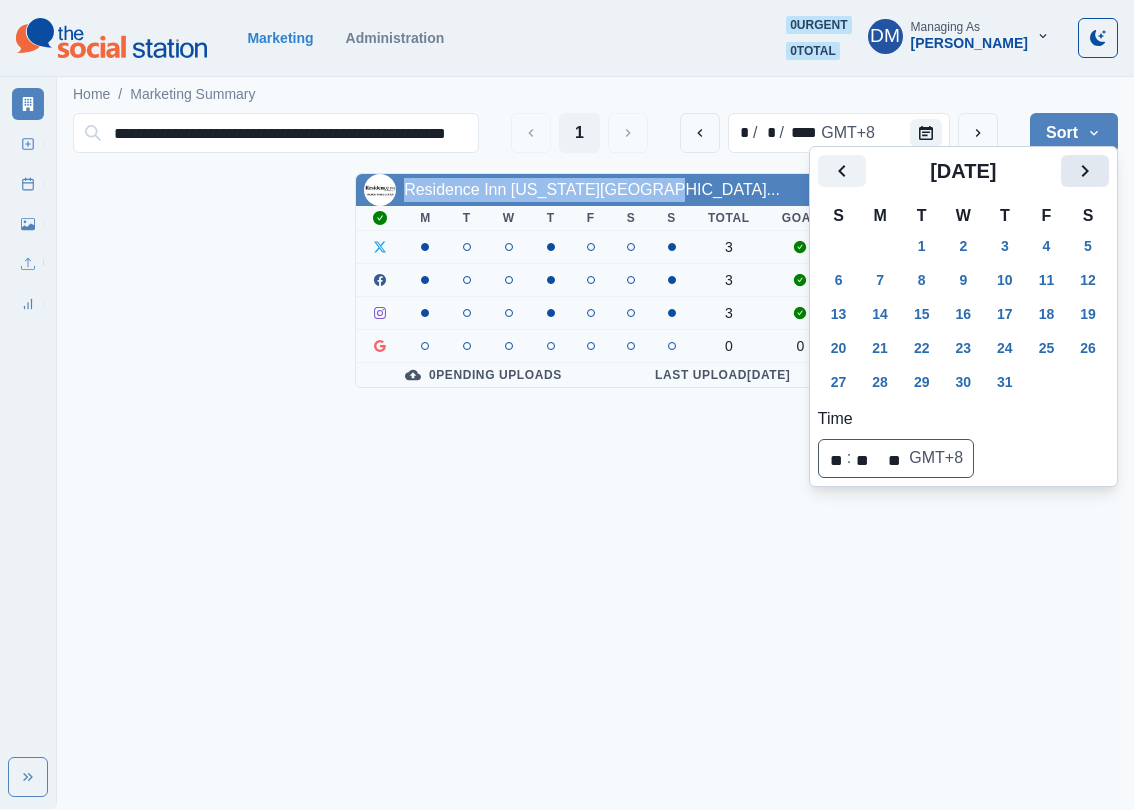 click 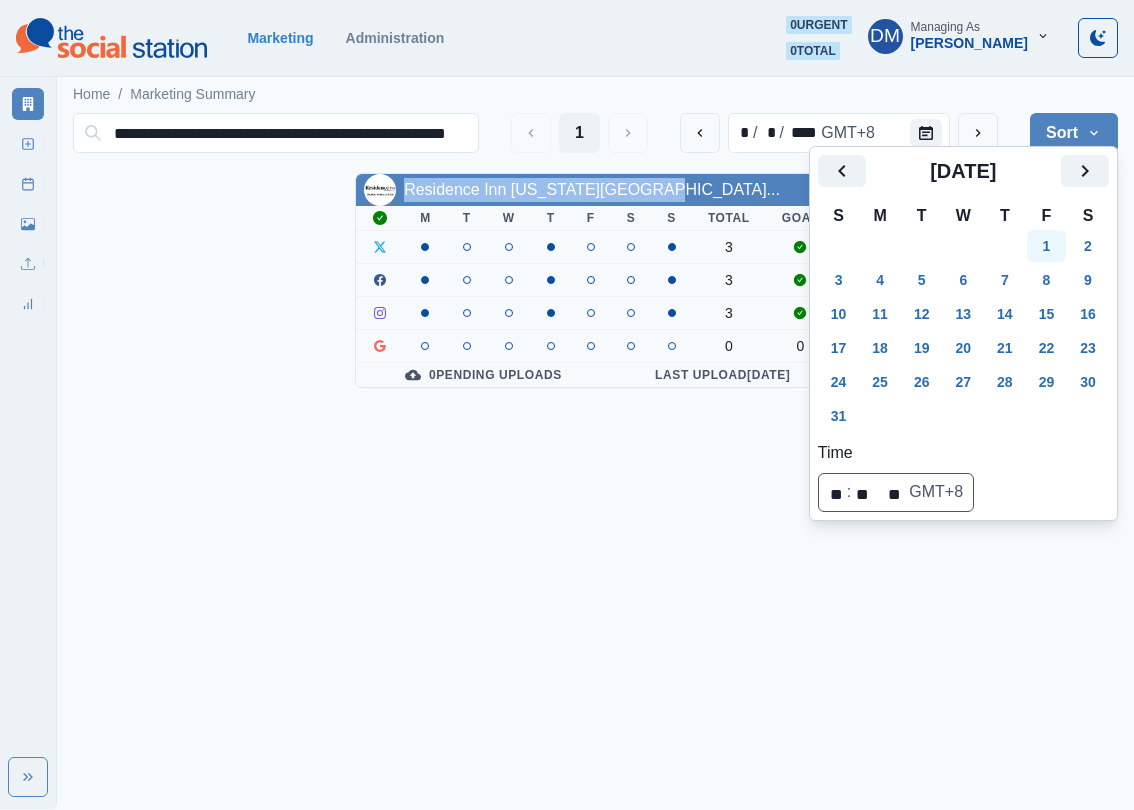 click on "1" at bounding box center [1047, 246] 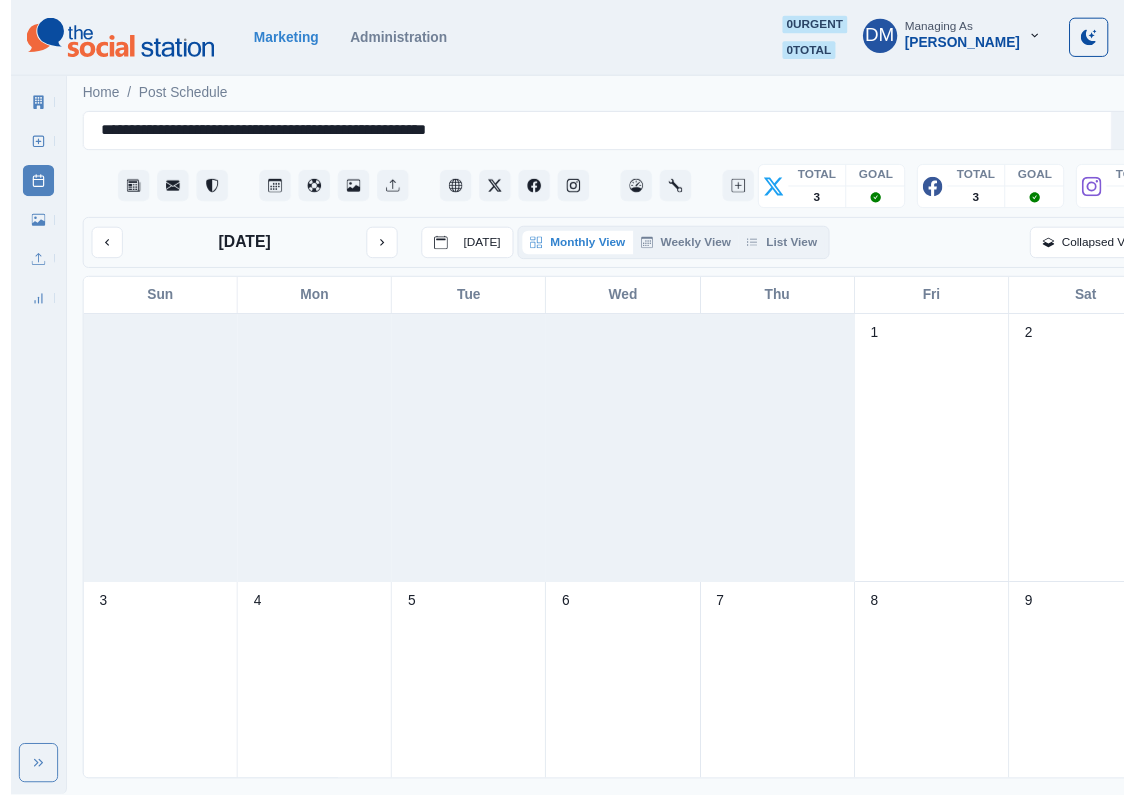 scroll, scrollTop: 0, scrollLeft: 0, axis: both 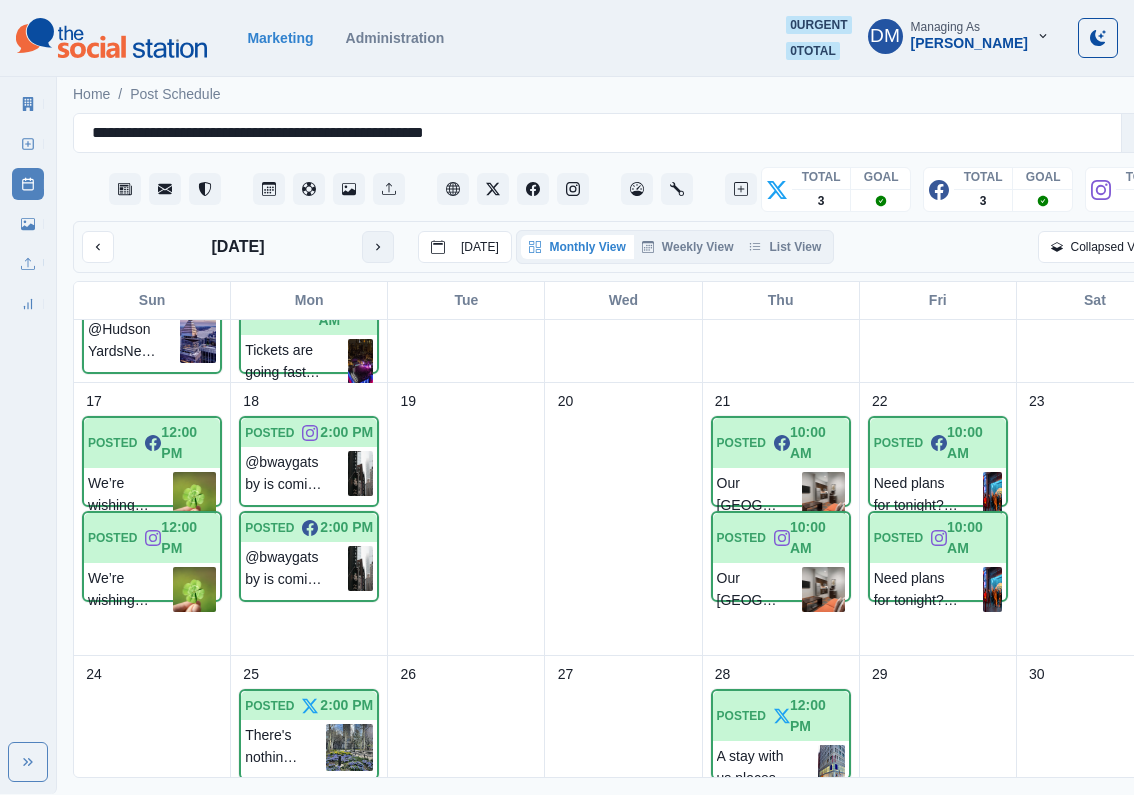 click 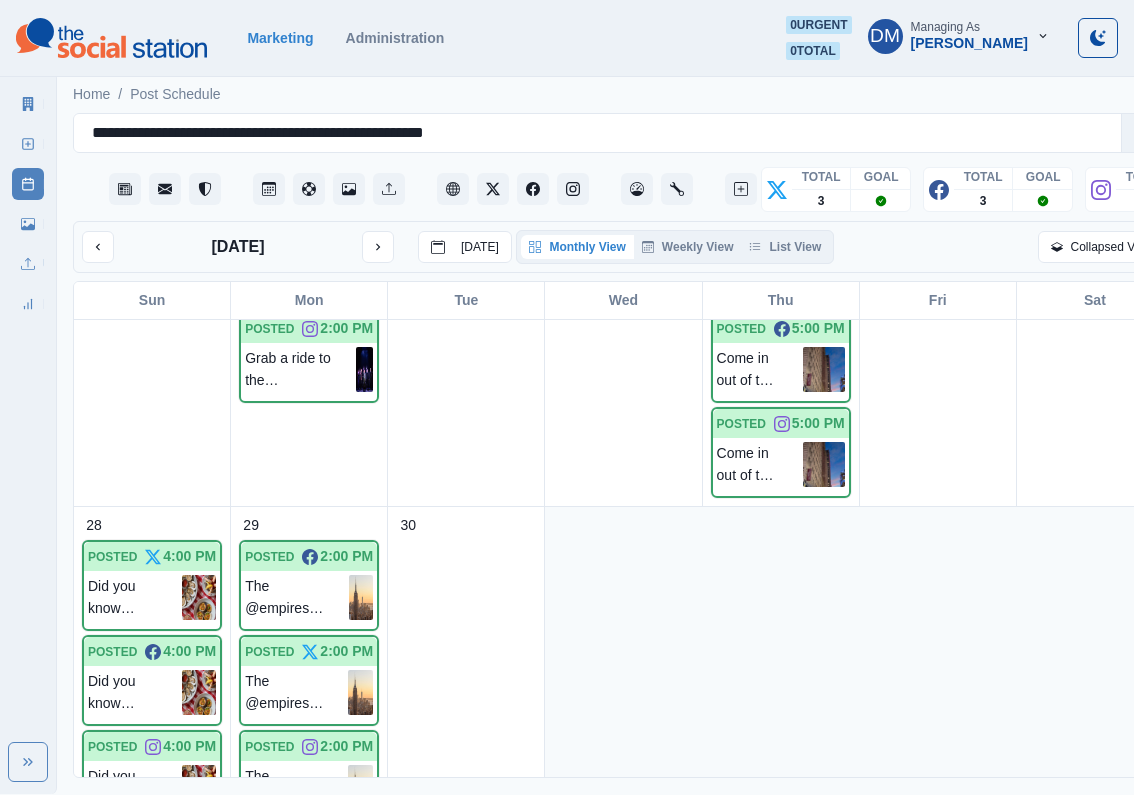 scroll, scrollTop: 1059, scrollLeft: 0, axis: vertical 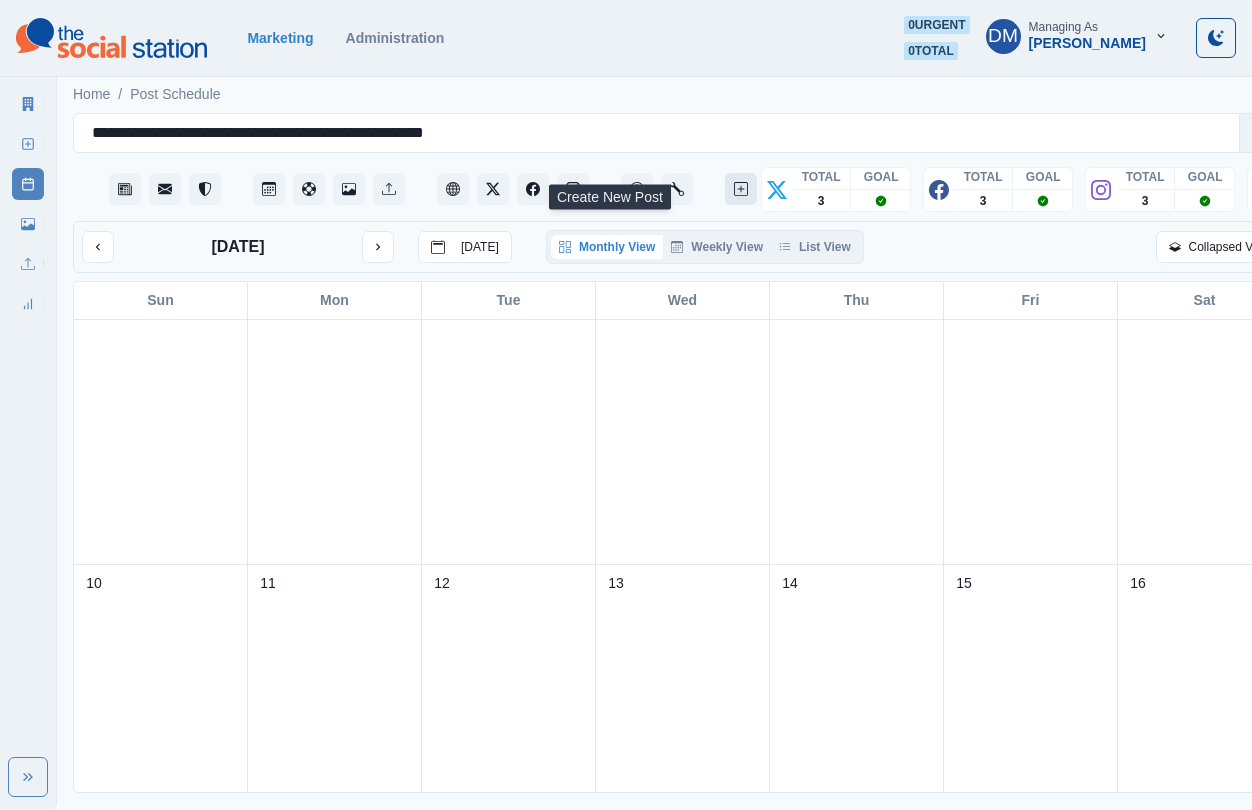 click at bounding box center [741, 189] 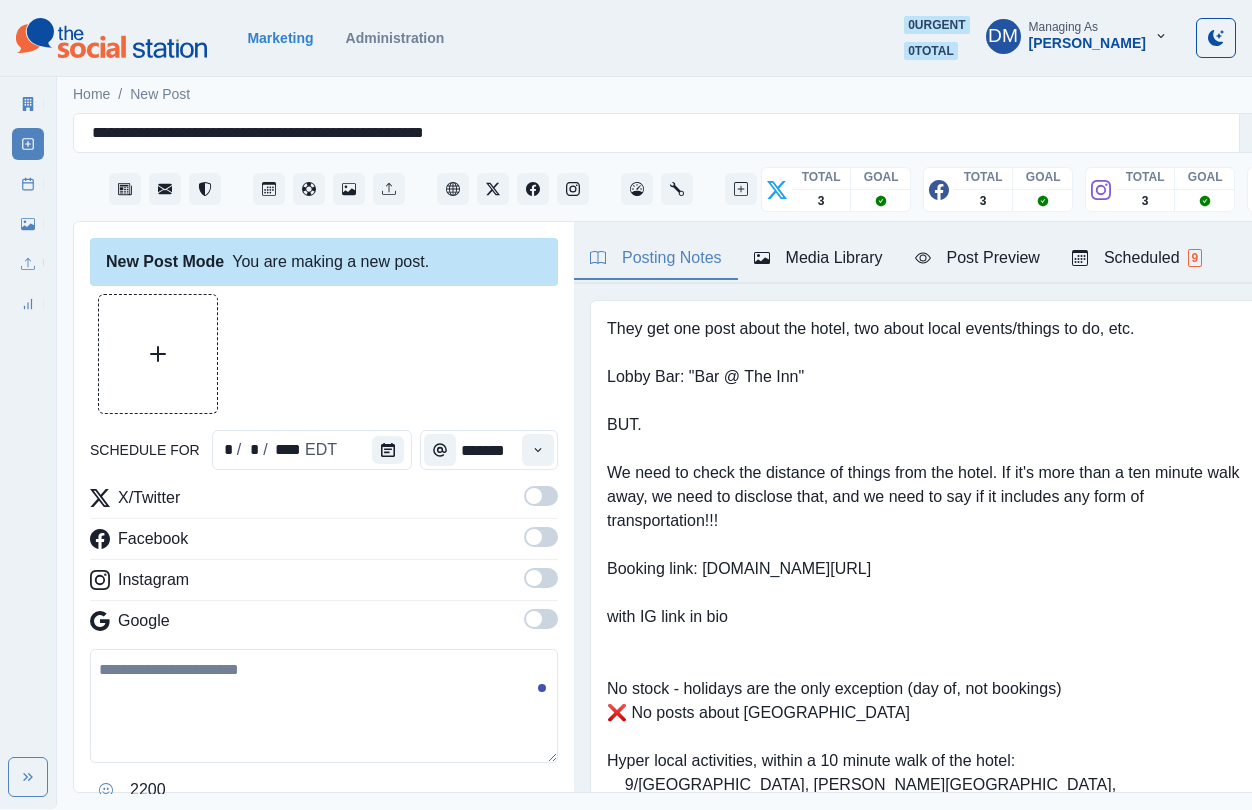 click at bounding box center (324, 706) 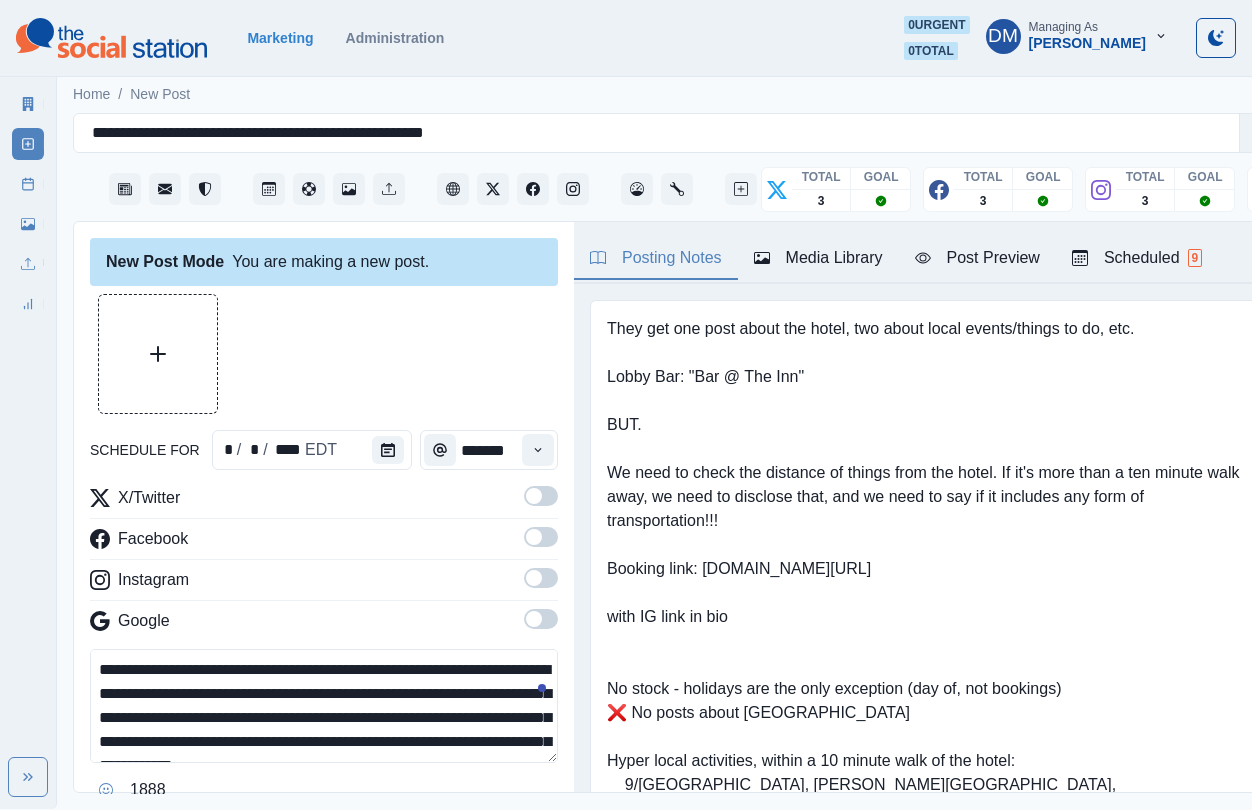 scroll, scrollTop: 8, scrollLeft: 0, axis: vertical 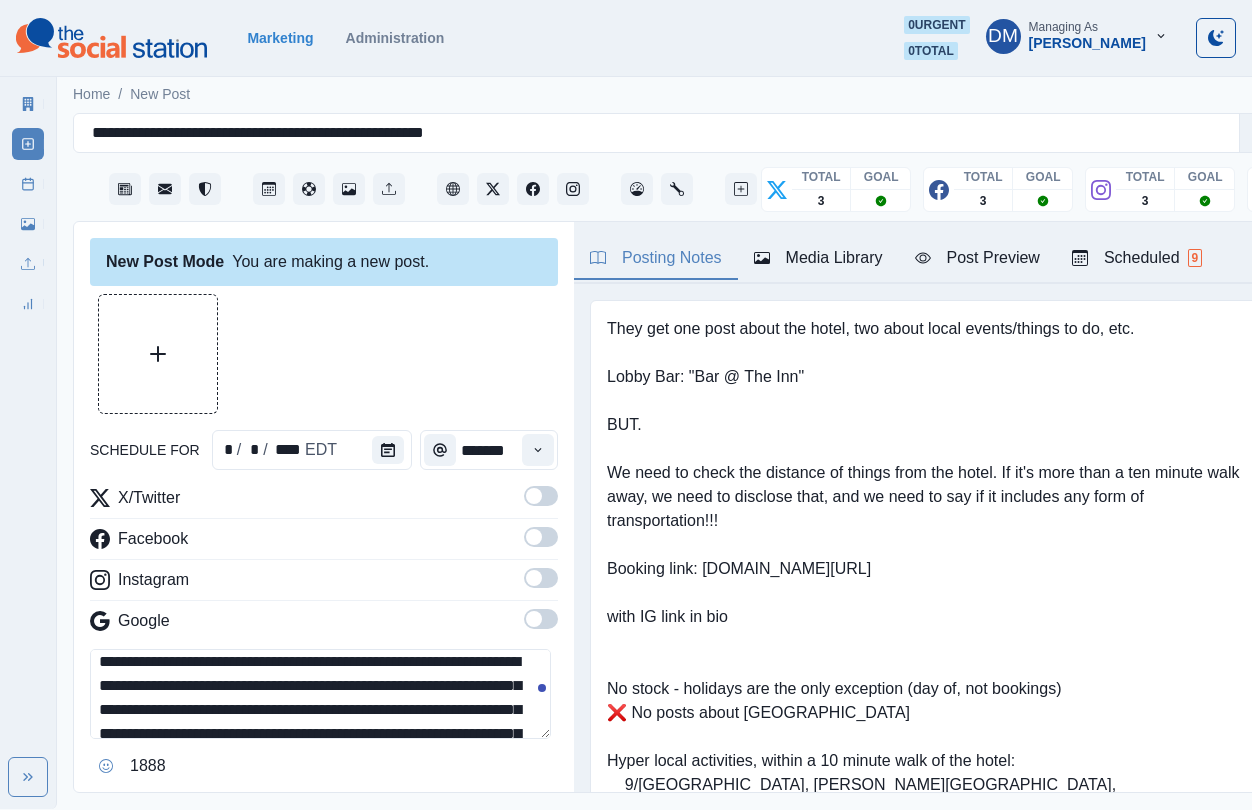 click on "**********" at bounding box center [320, 694] 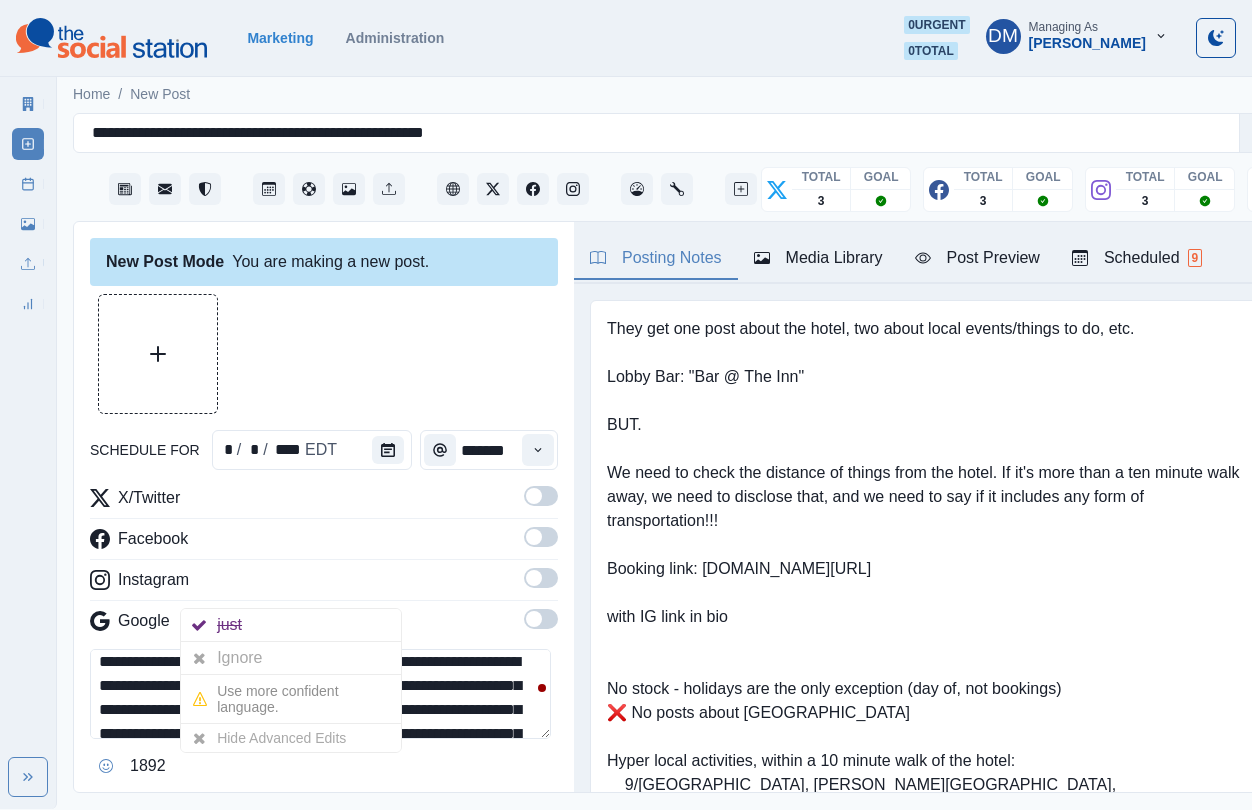 click on "**********" at bounding box center (320, 694) 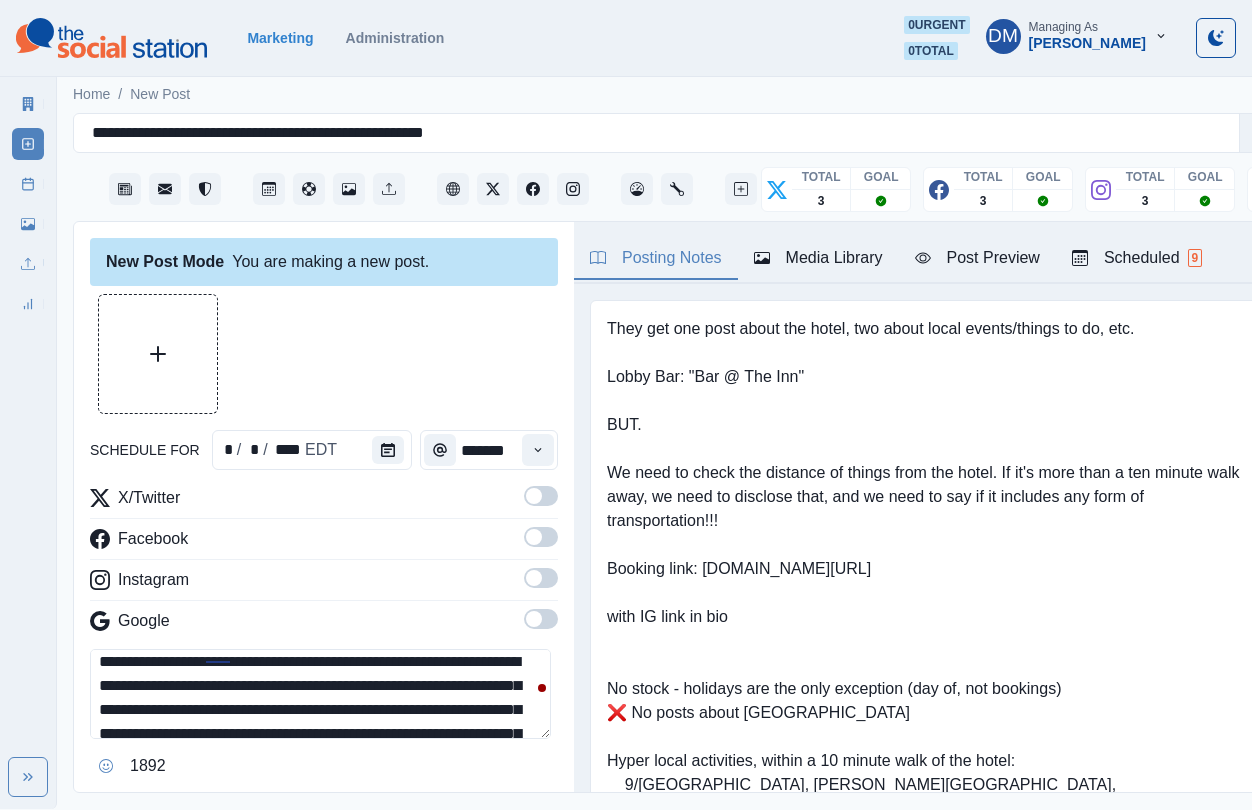 click on "**********" at bounding box center [320, 694] 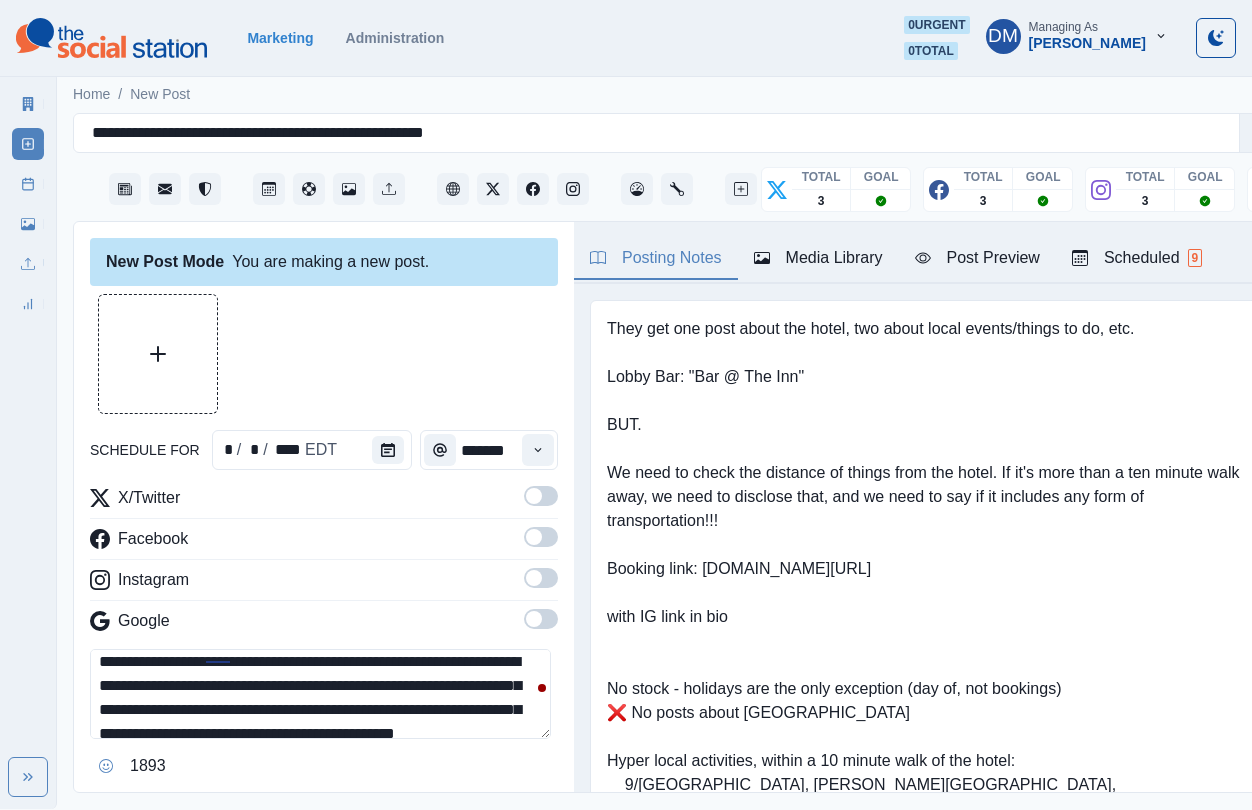 scroll, scrollTop: 36, scrollLeft: 0, axis: vertical 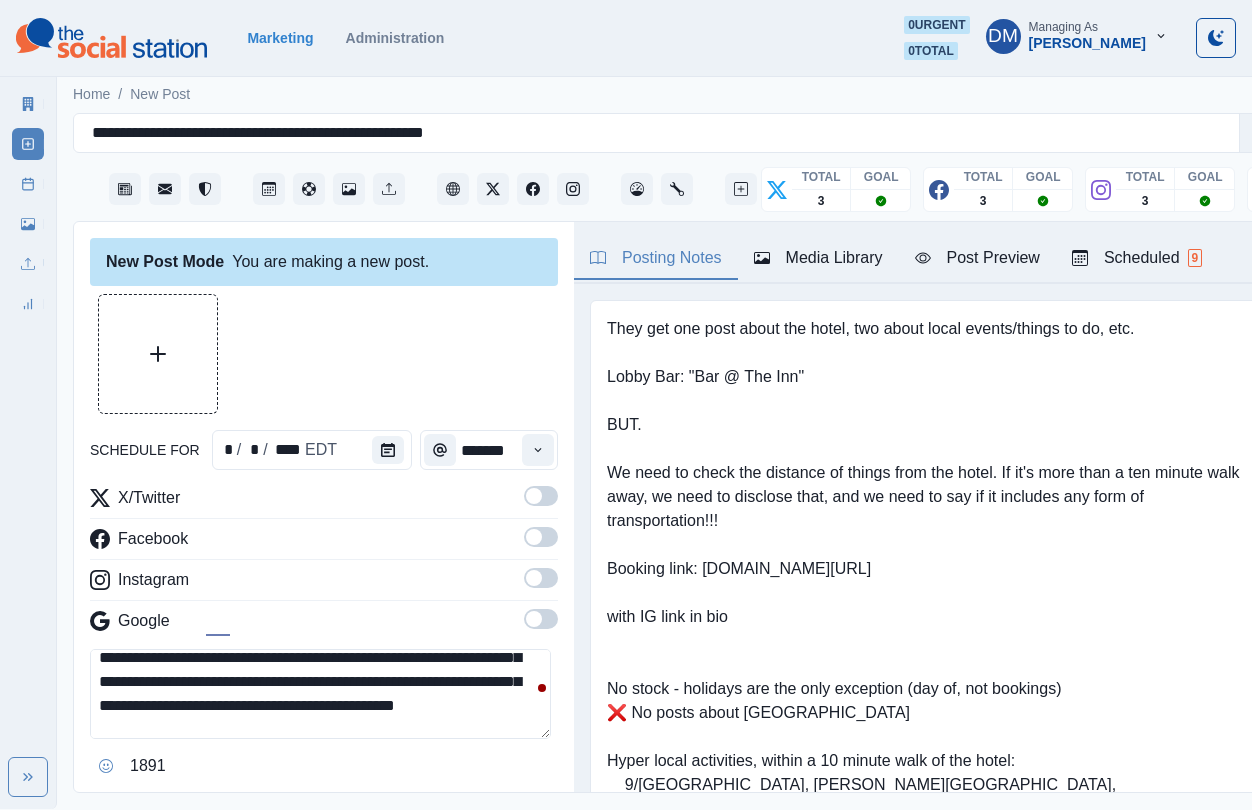 click on "**********" at bounding box center [320, 694] 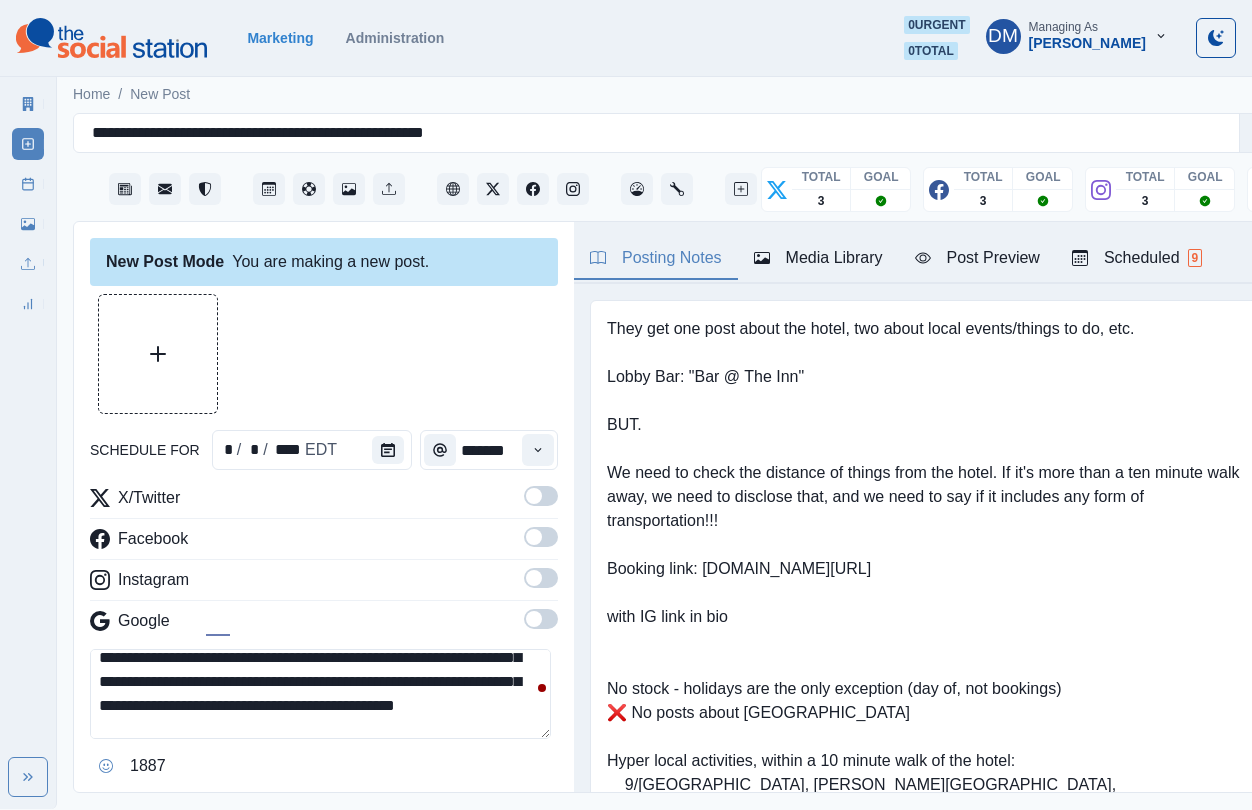 click on "**********" at bounding box center (320, 694) 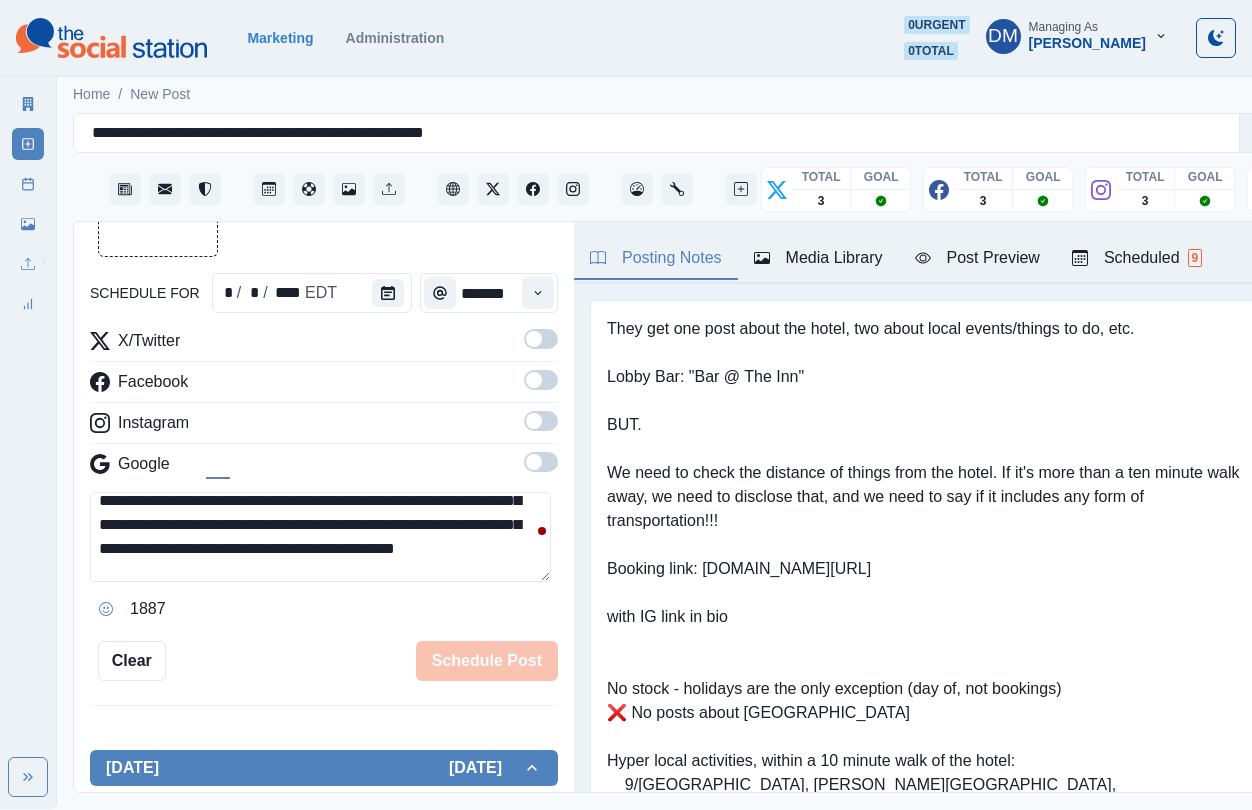 scroll, scrollTop: 161, scrollLeft: 0, axis: vertical 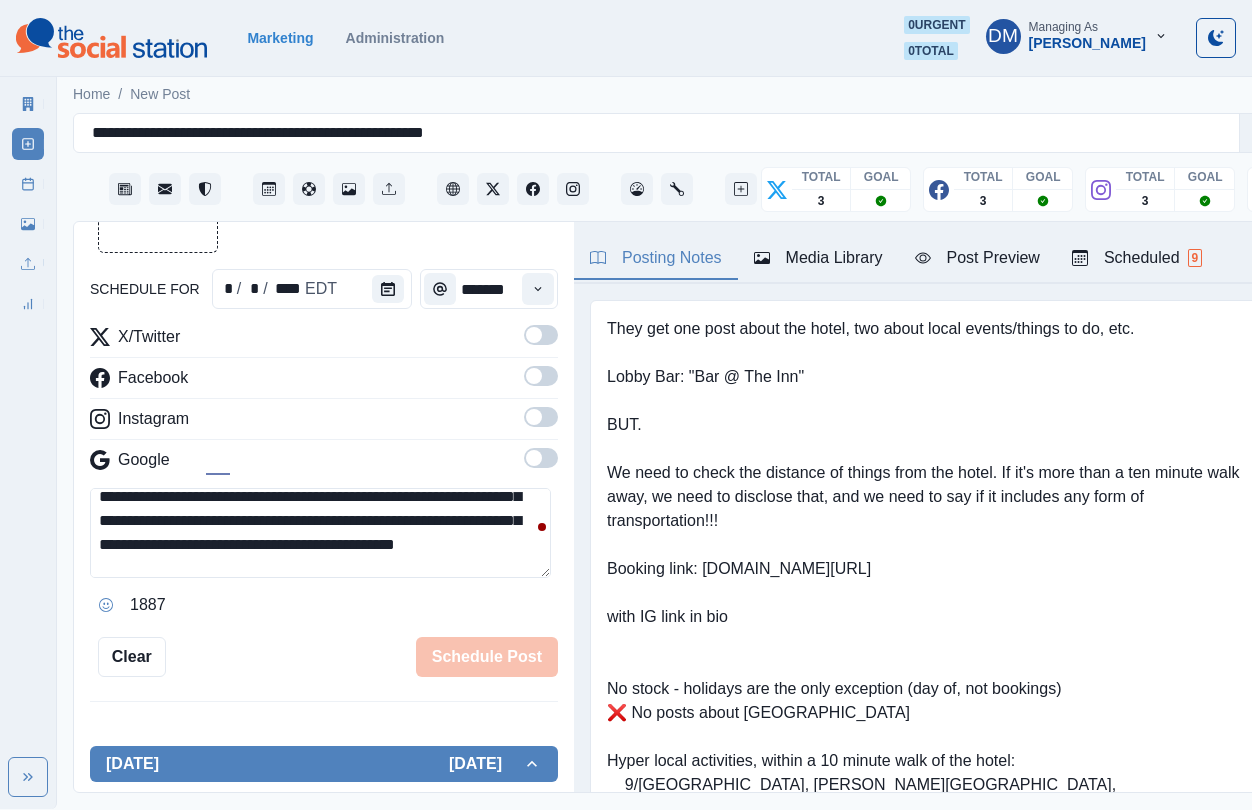 click on "**********" at bounding box center [320, 533] 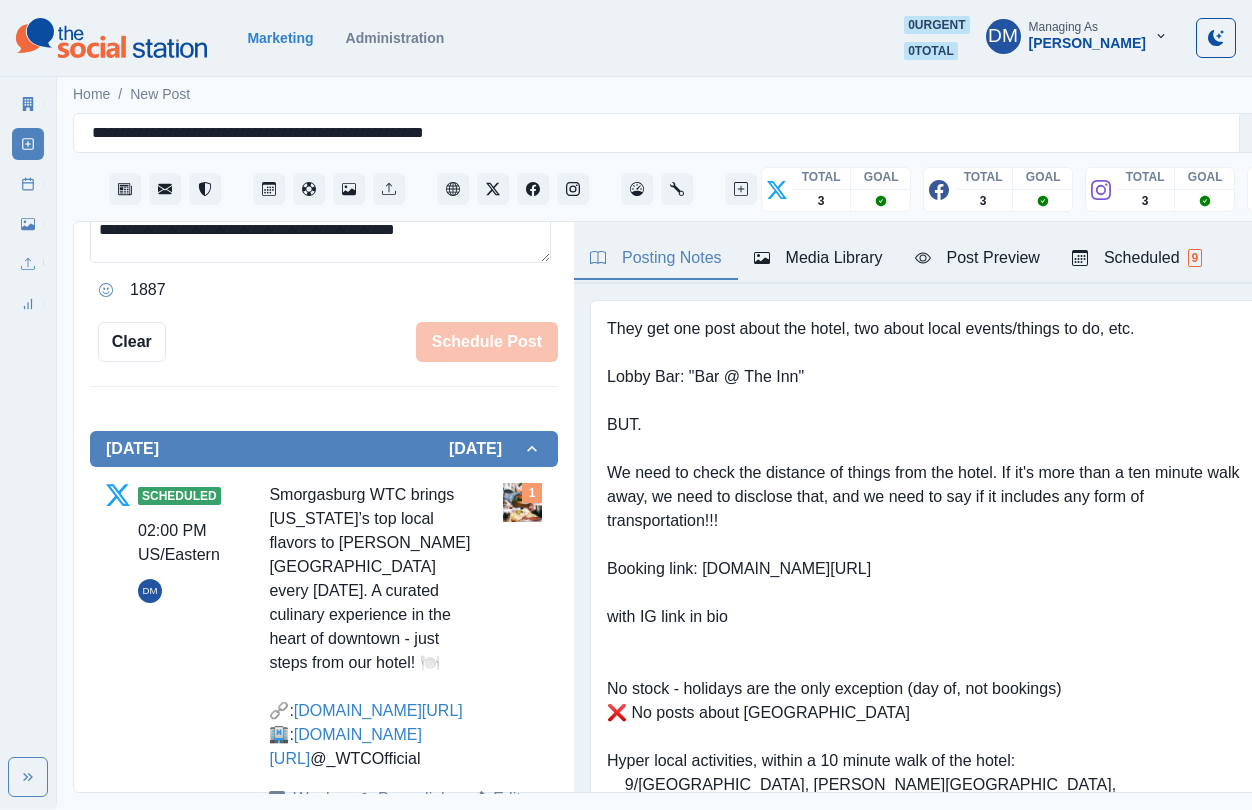 scroll, scrollTop: 600, scrollLeft: 0, axis: vertical 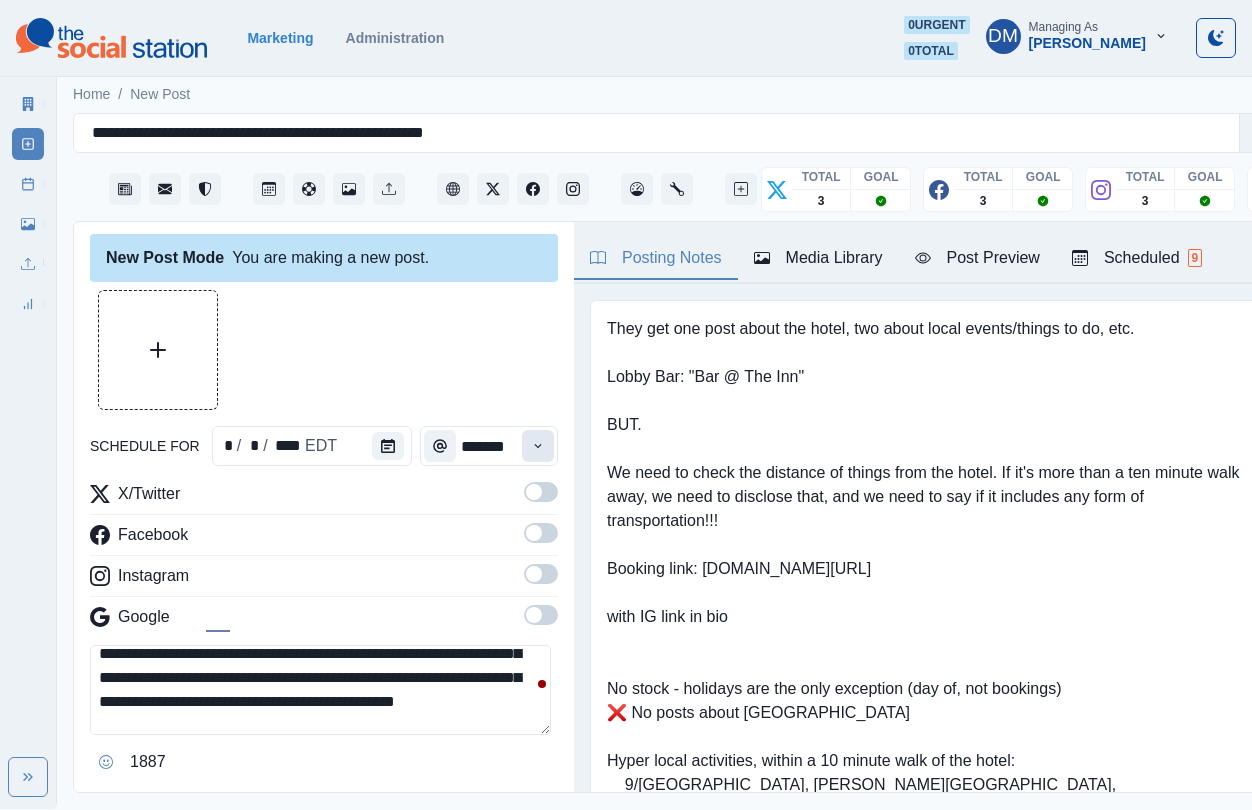 click at bounding box center (538, 446) 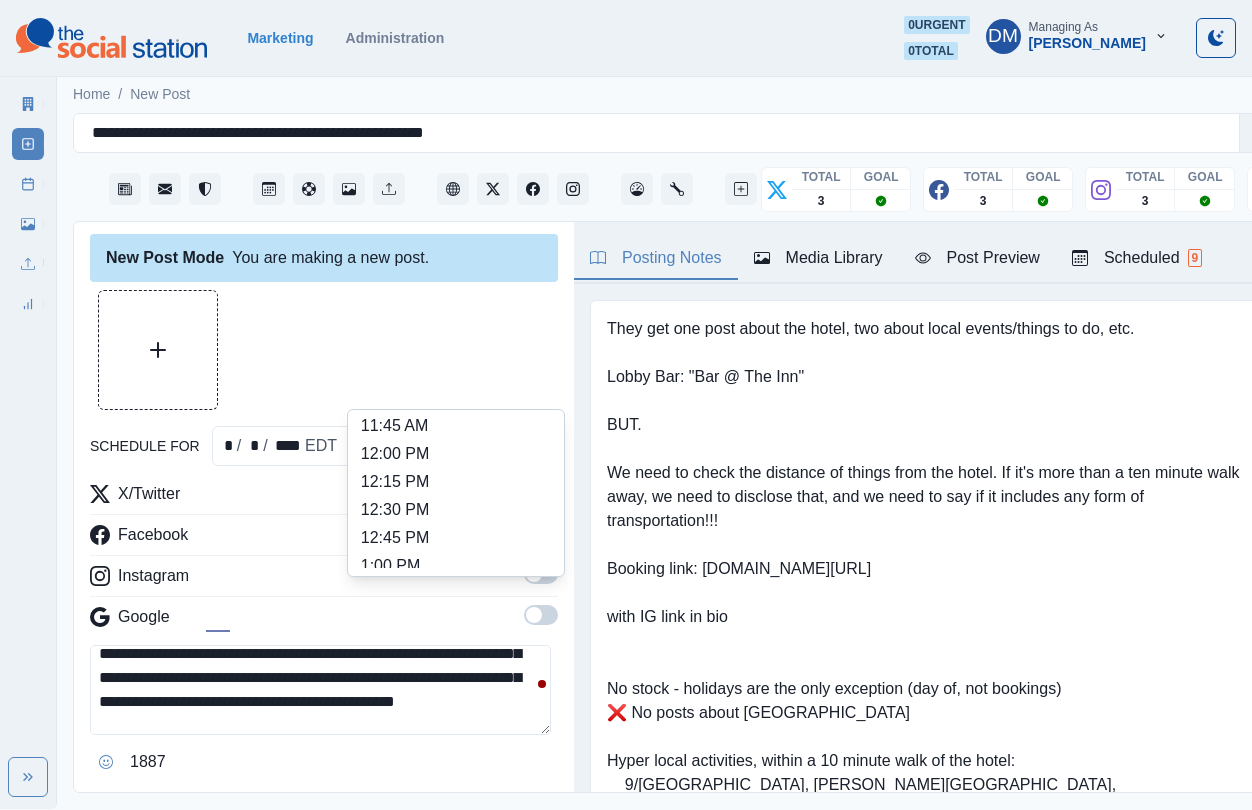 scroll, scrollTop: 421, scrollLeft: 0, axis: vertical 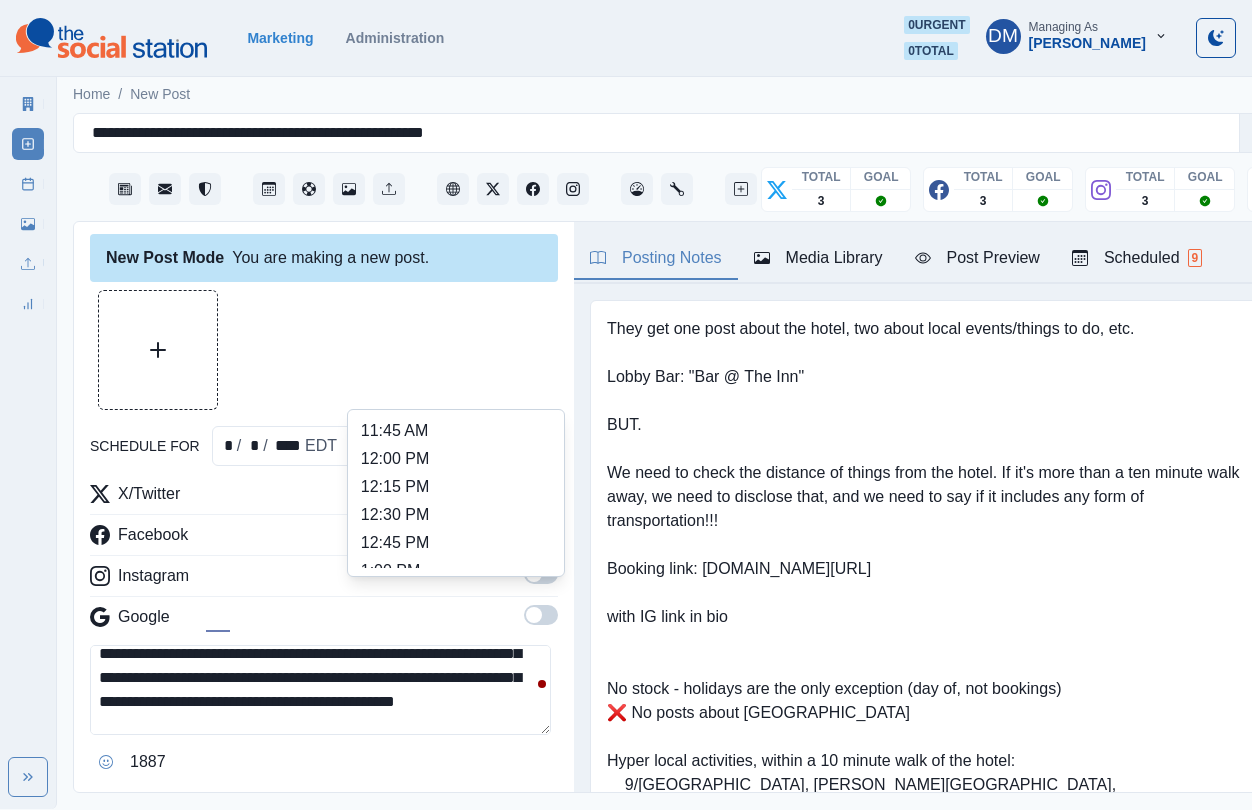 click on "1:15 PM" at bounding box center (456, 599) 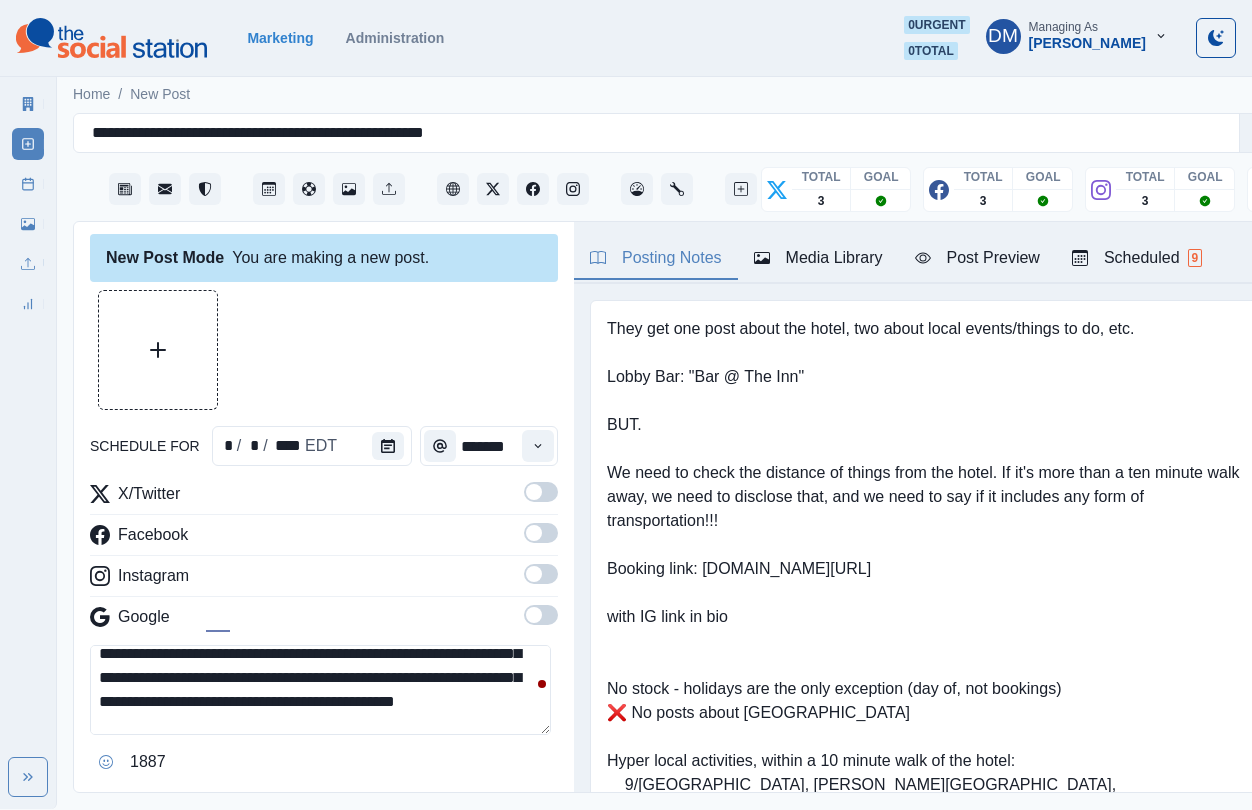 click on "**********" at bounding box center [320, 690] 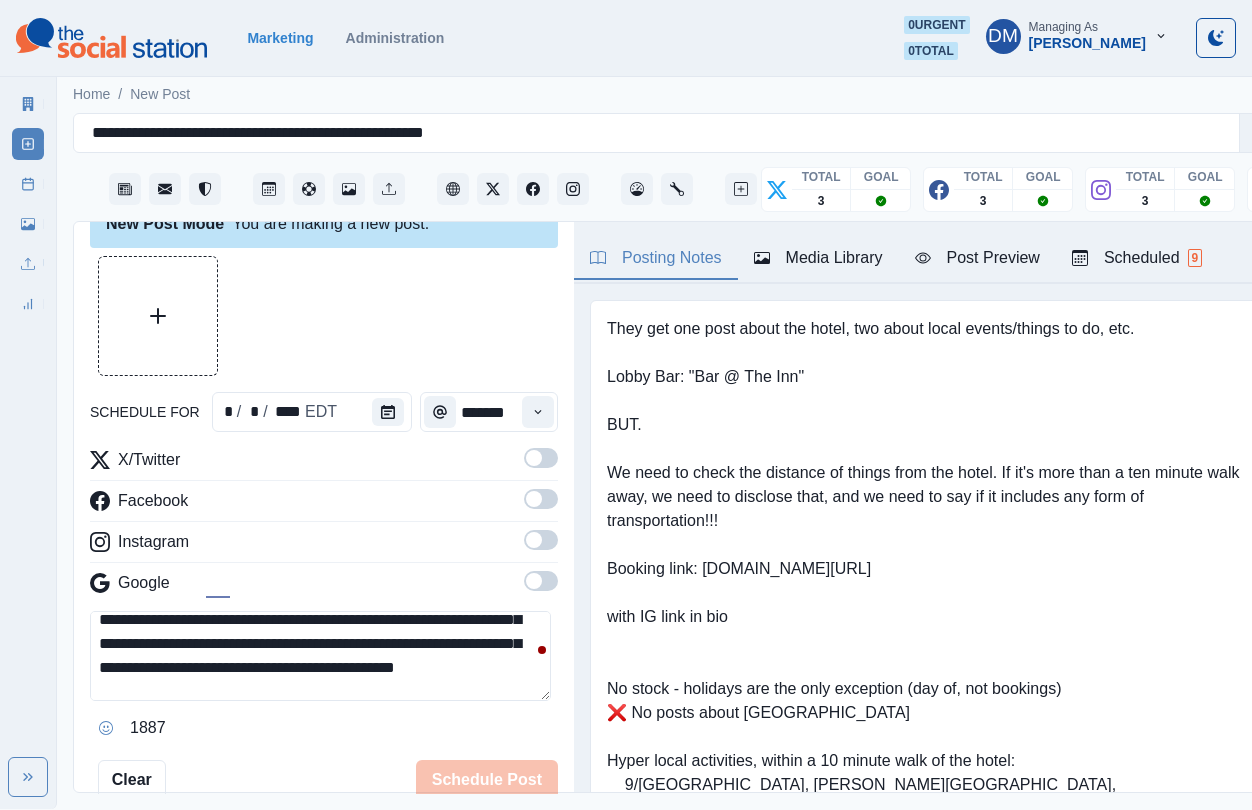 scroll, scrollTop: 39, scrollLeft: 0, axis: vertical 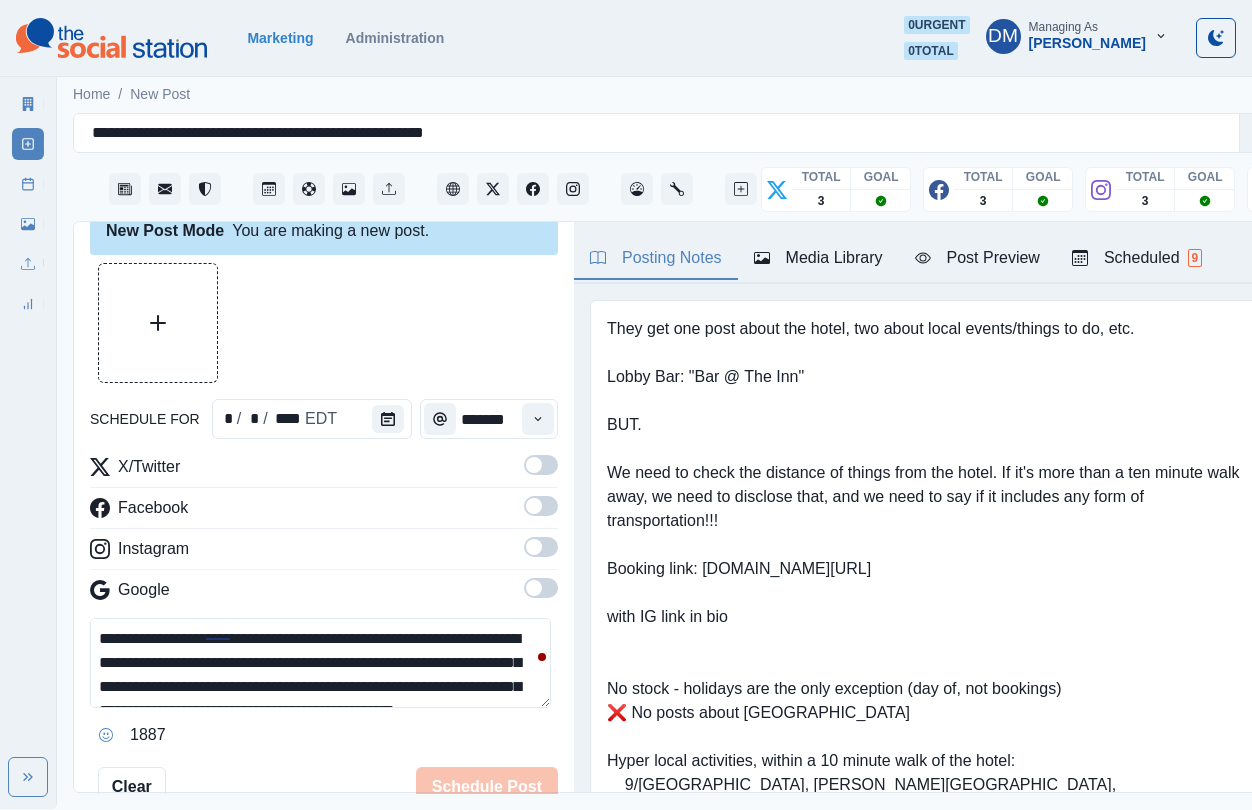 click on "**********" at bounding box center [320, 663] 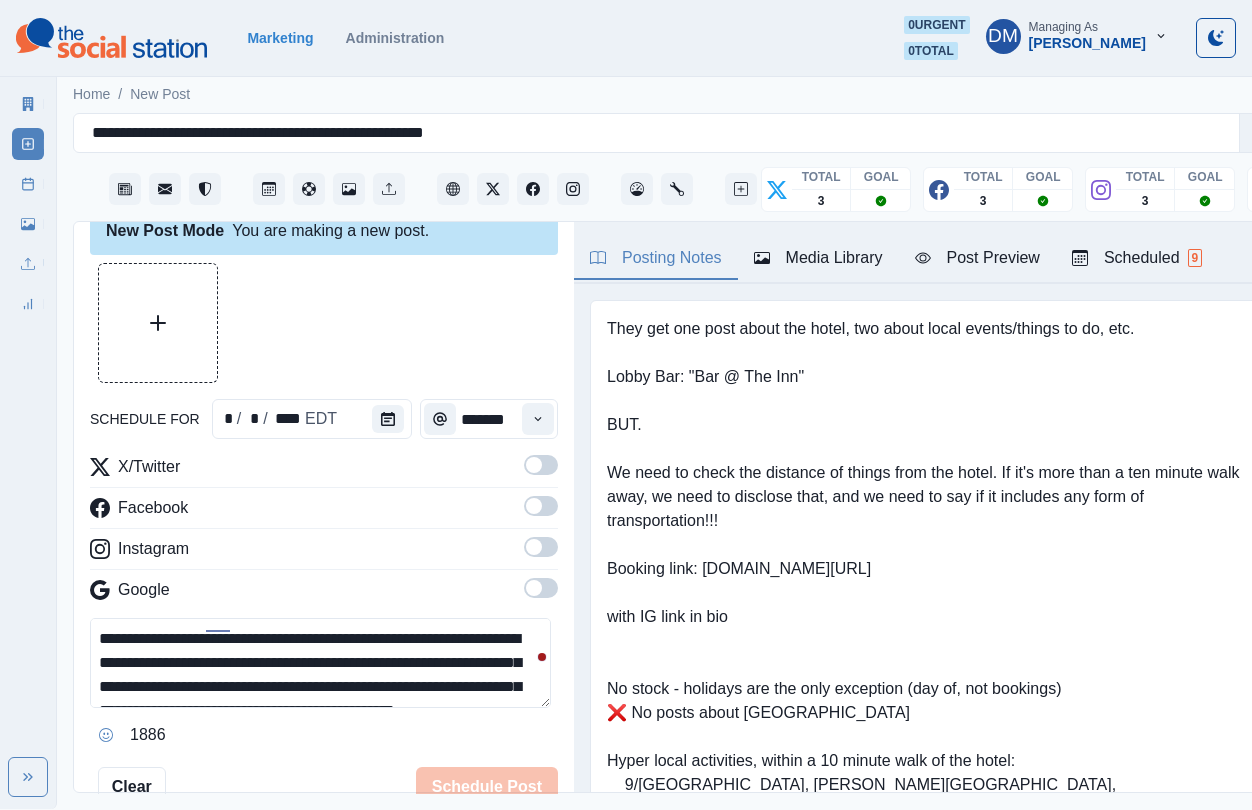 scroll, scrollTop: 26, scrollLeft: 0, axis: vertical 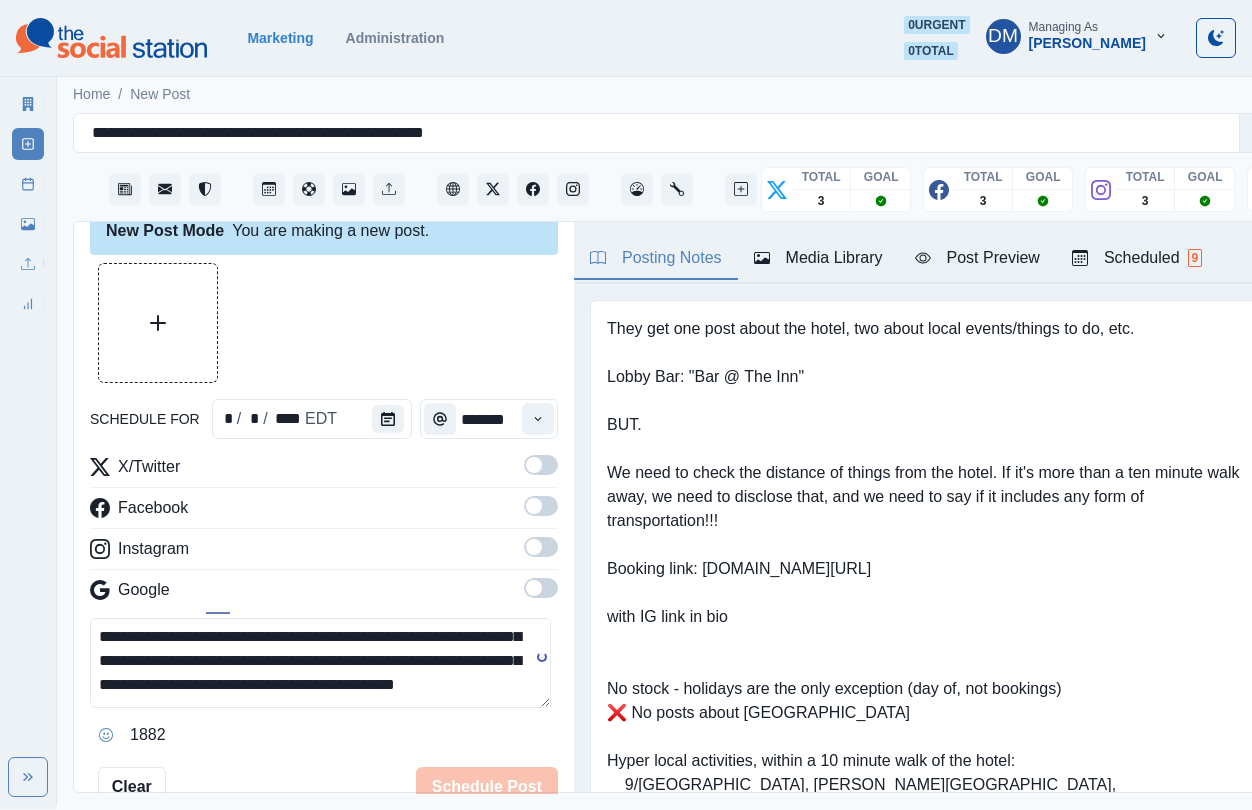 paste on "**********" 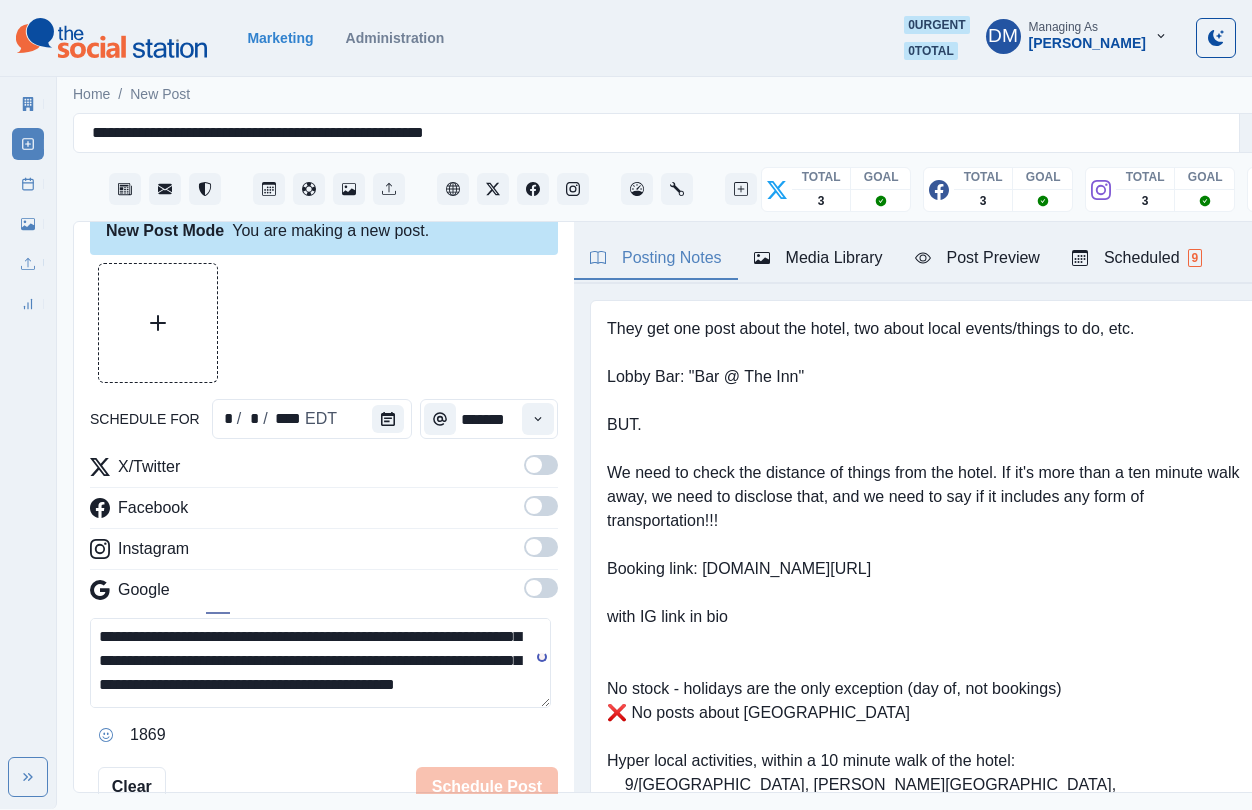 scroll, scrollTop: 44, scrollLeft: 0, axis: vertical 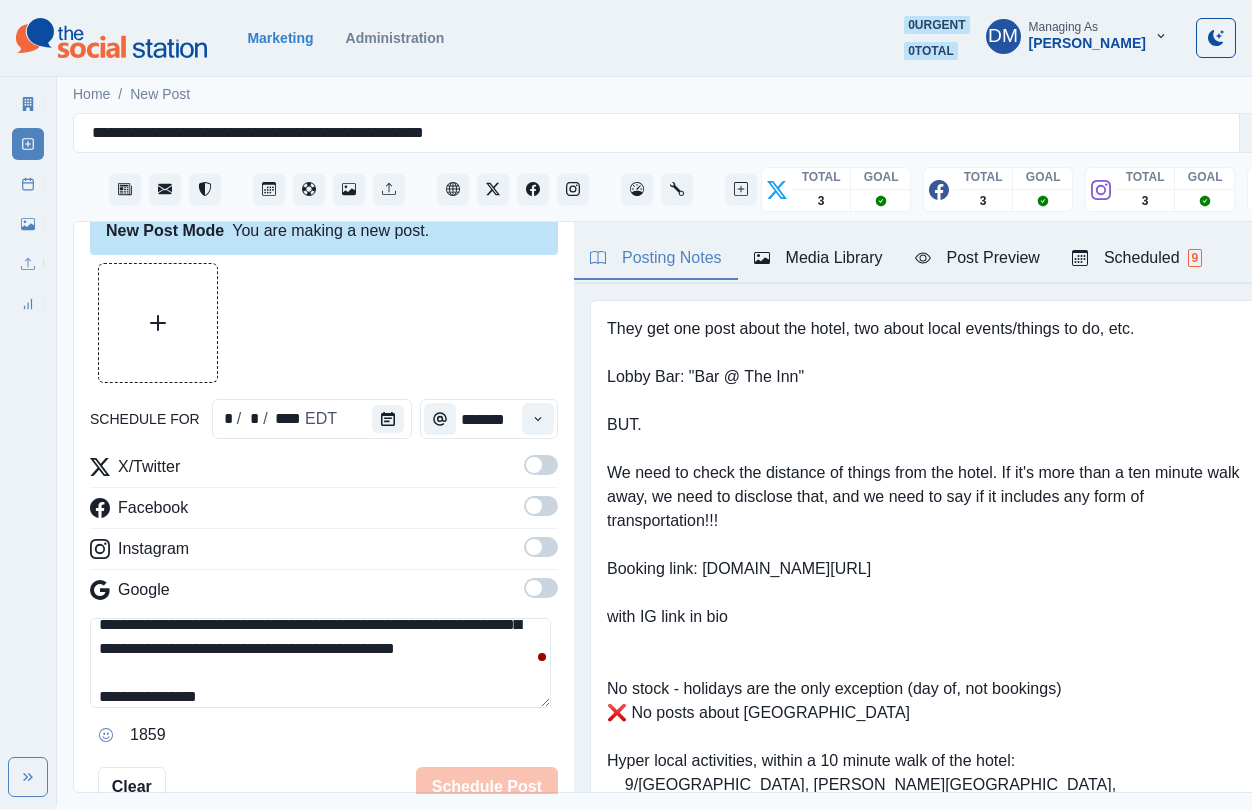 paste on "**********" 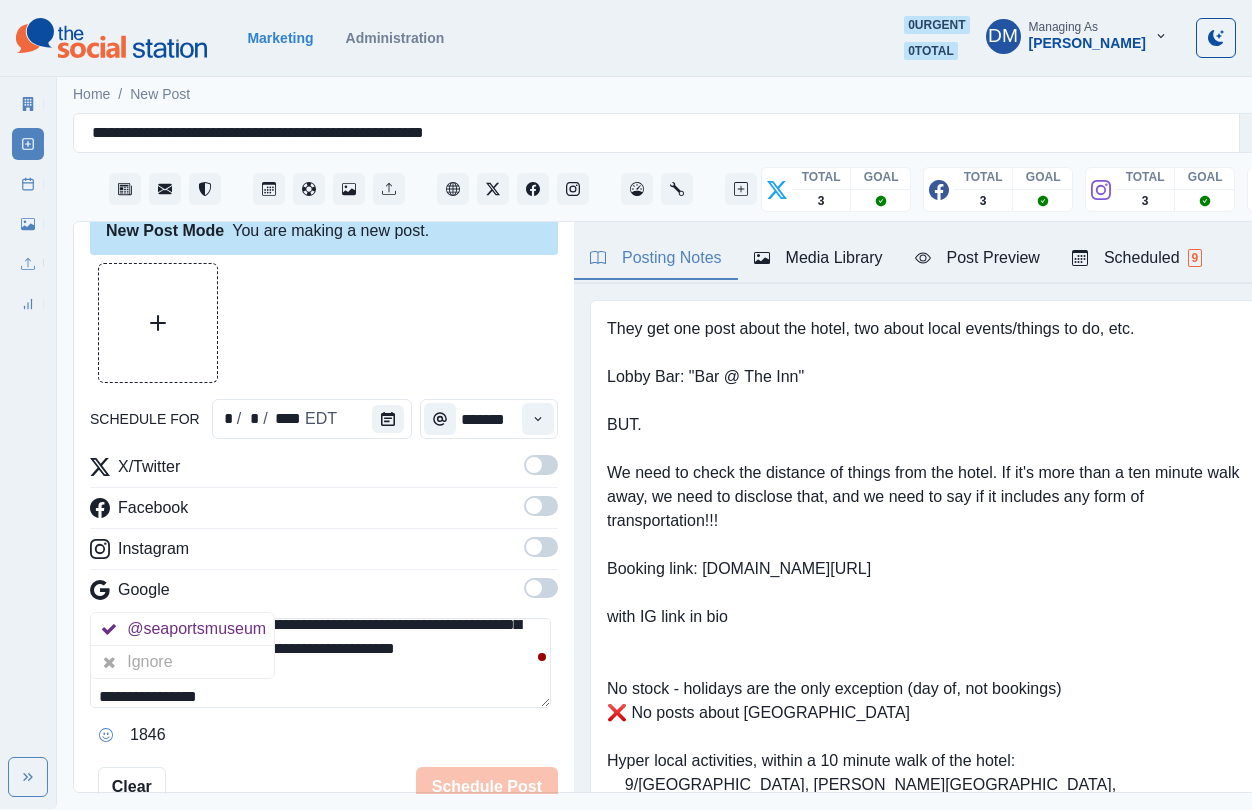 click on "**********" at bounding box center [320, 663] 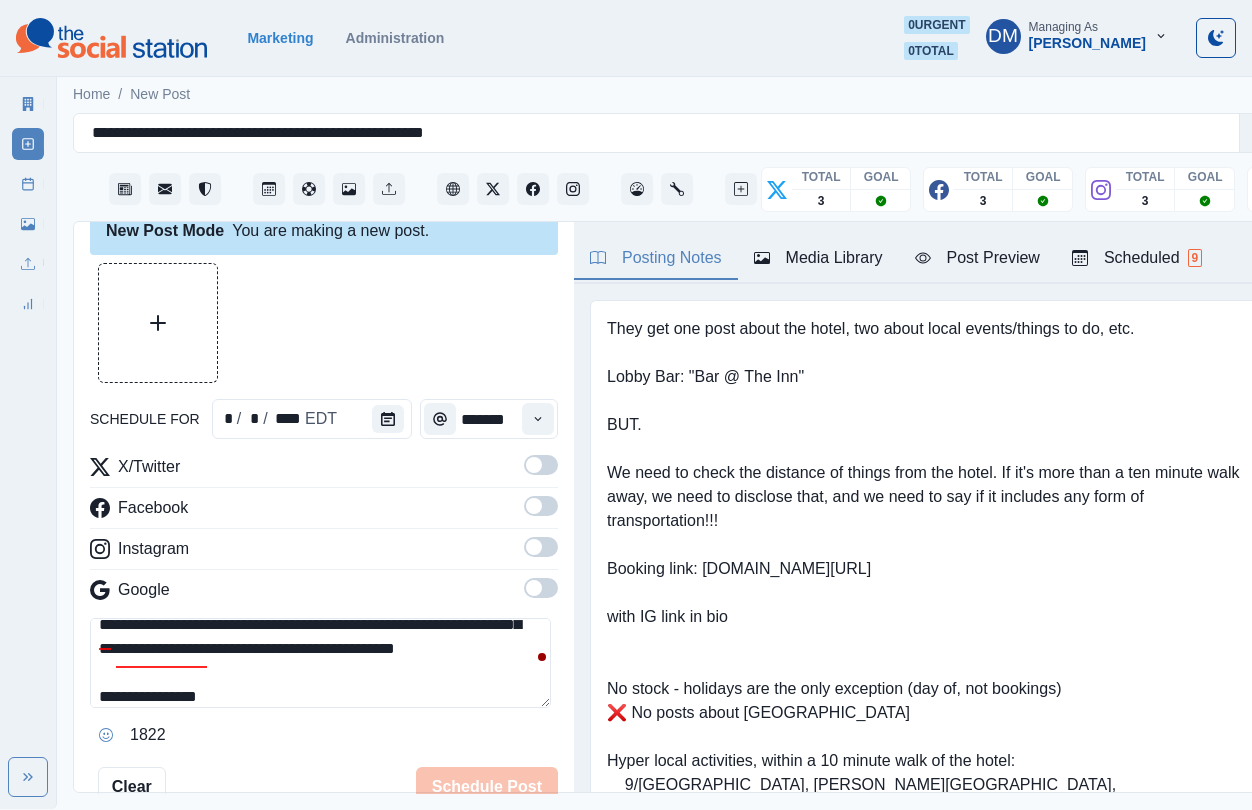 click on "**********" at bounding box center (320, 663) 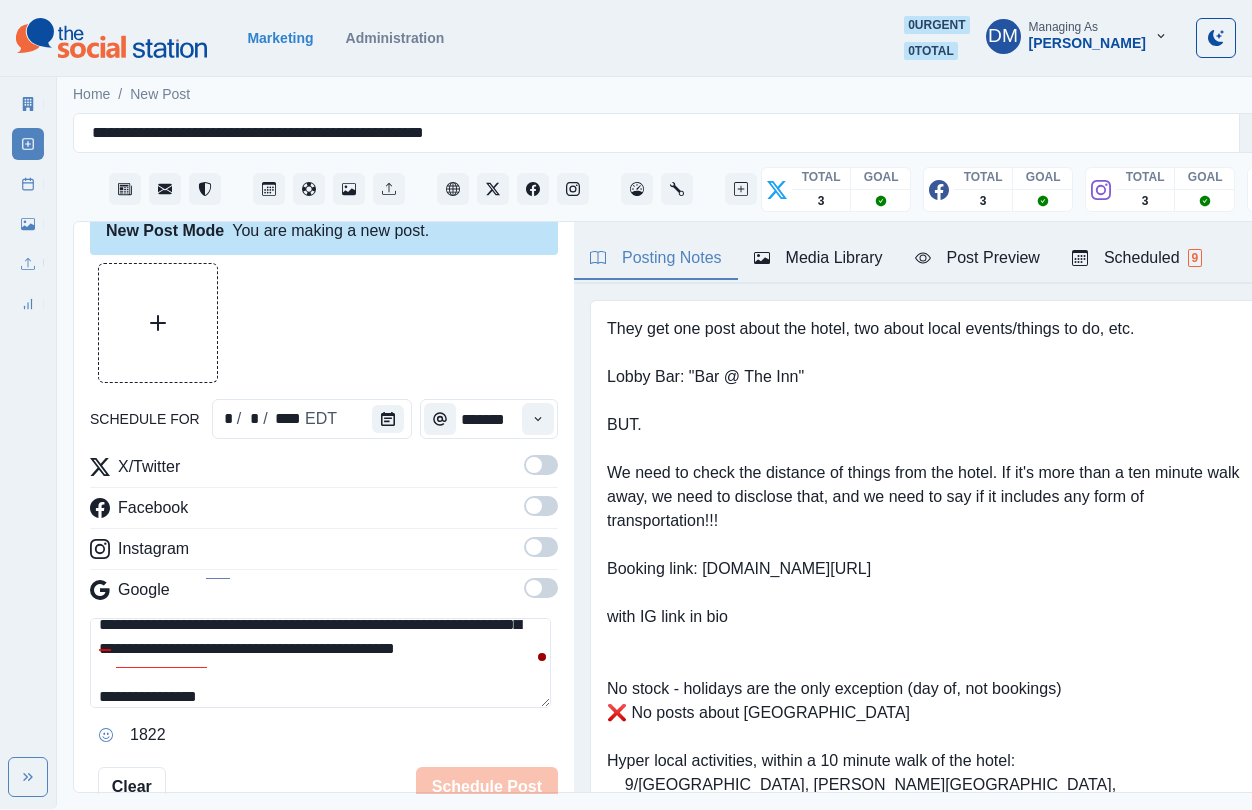scroll, scrollTop: 58, scrollLeft: 0, axis: vertical 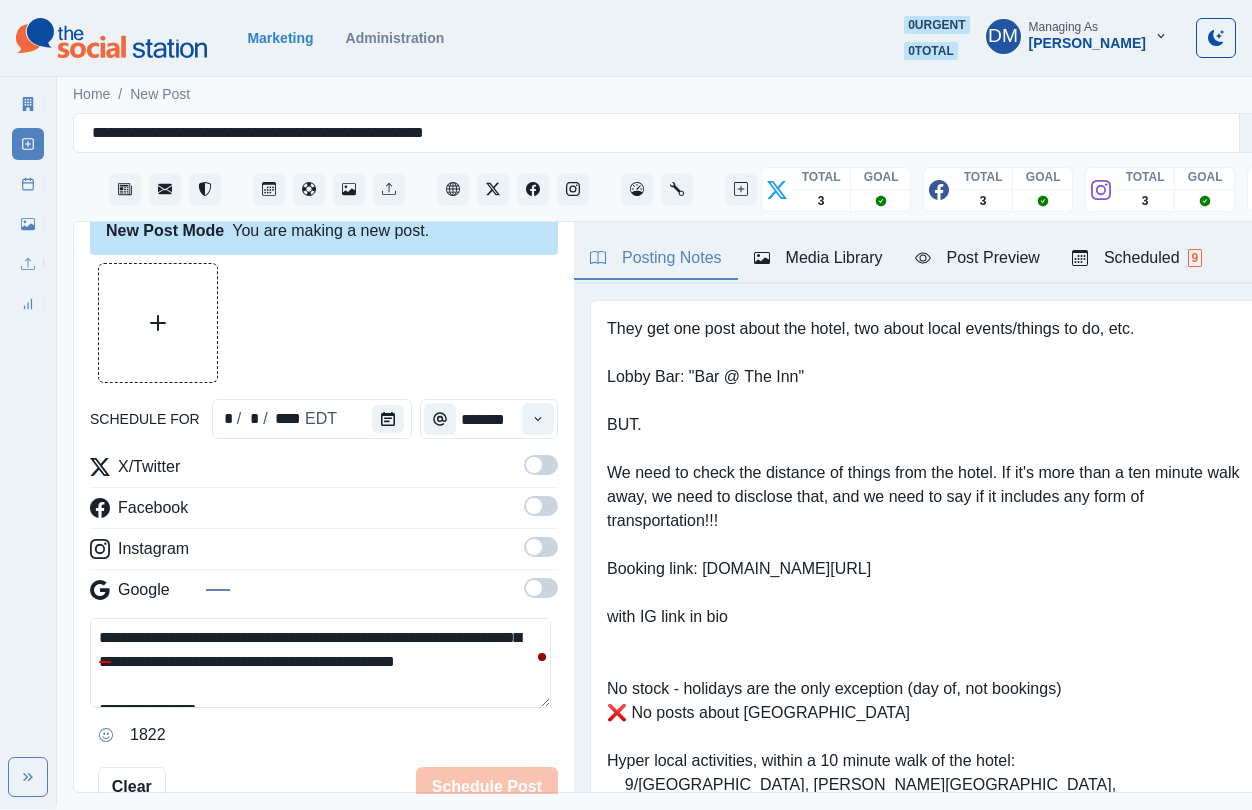 click on "**********" at bounding box center [320, 663] 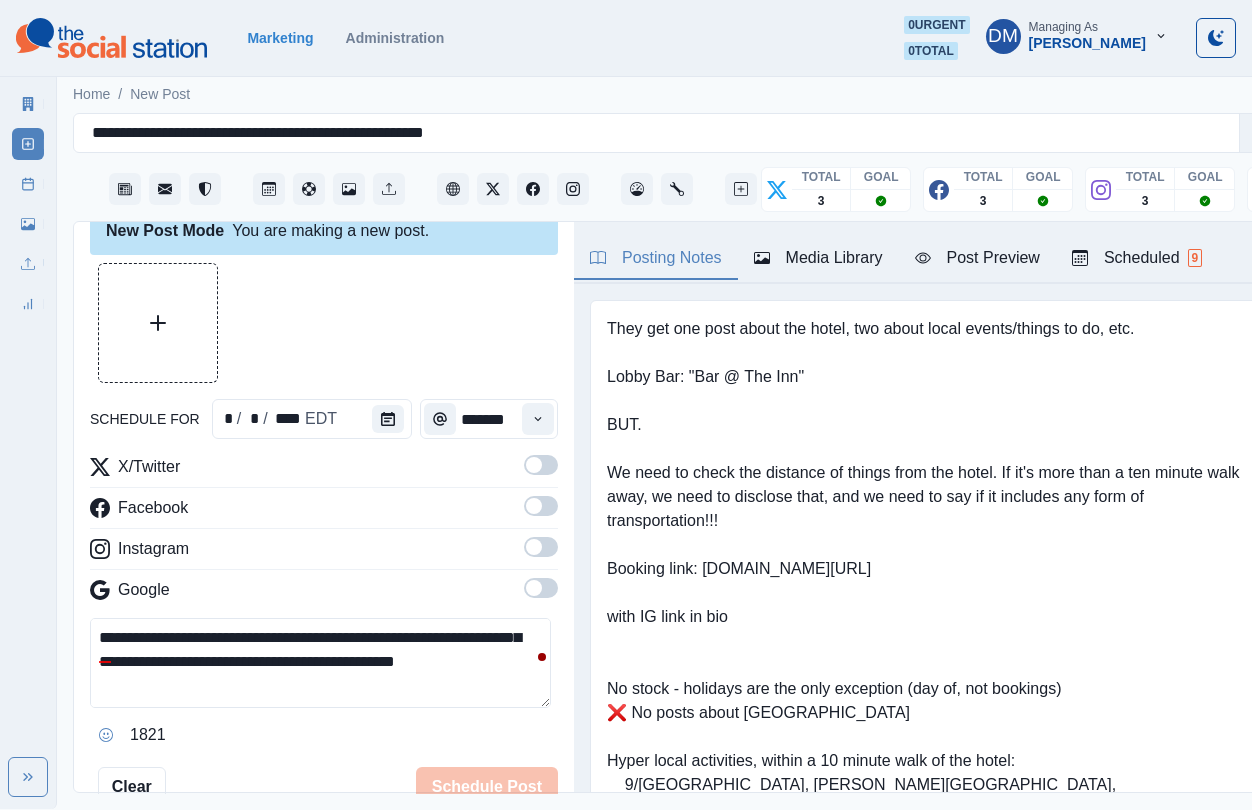 scroll, scrollTop: 85, scrollLeft: 0, axis: vertical 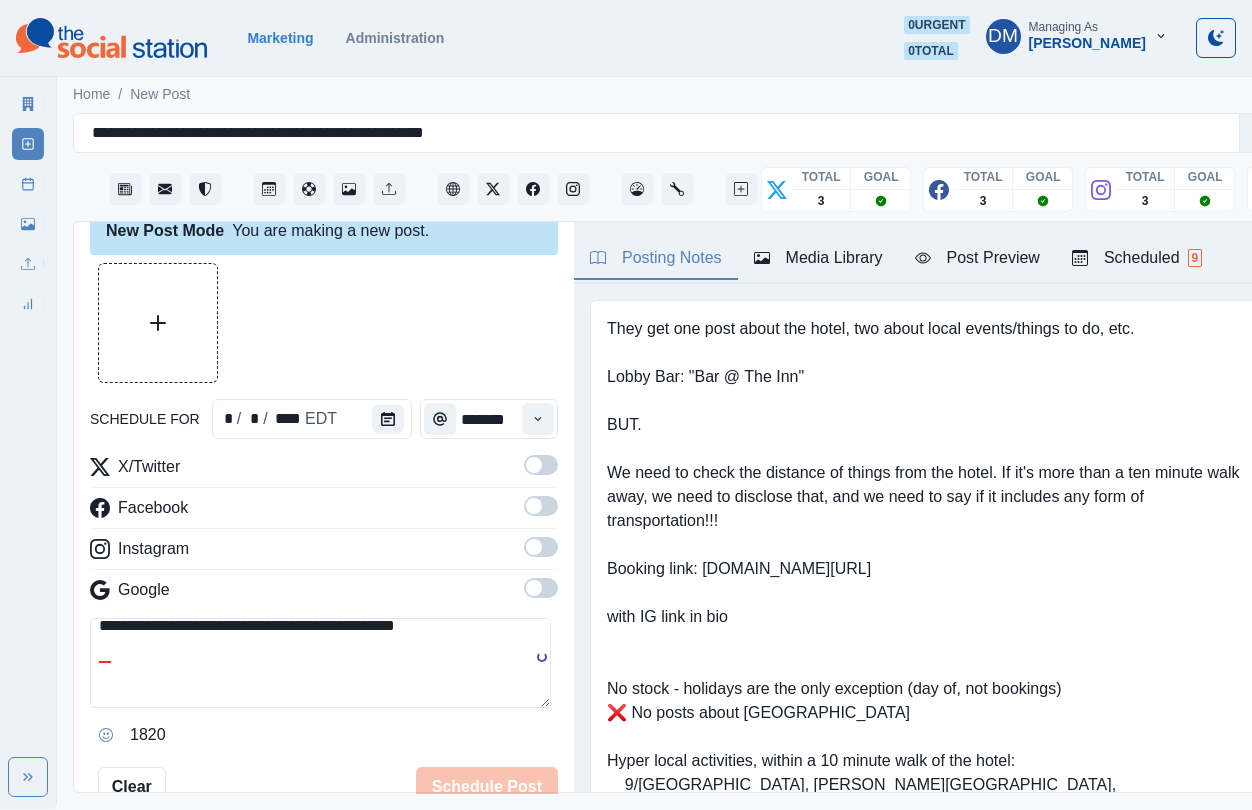 click 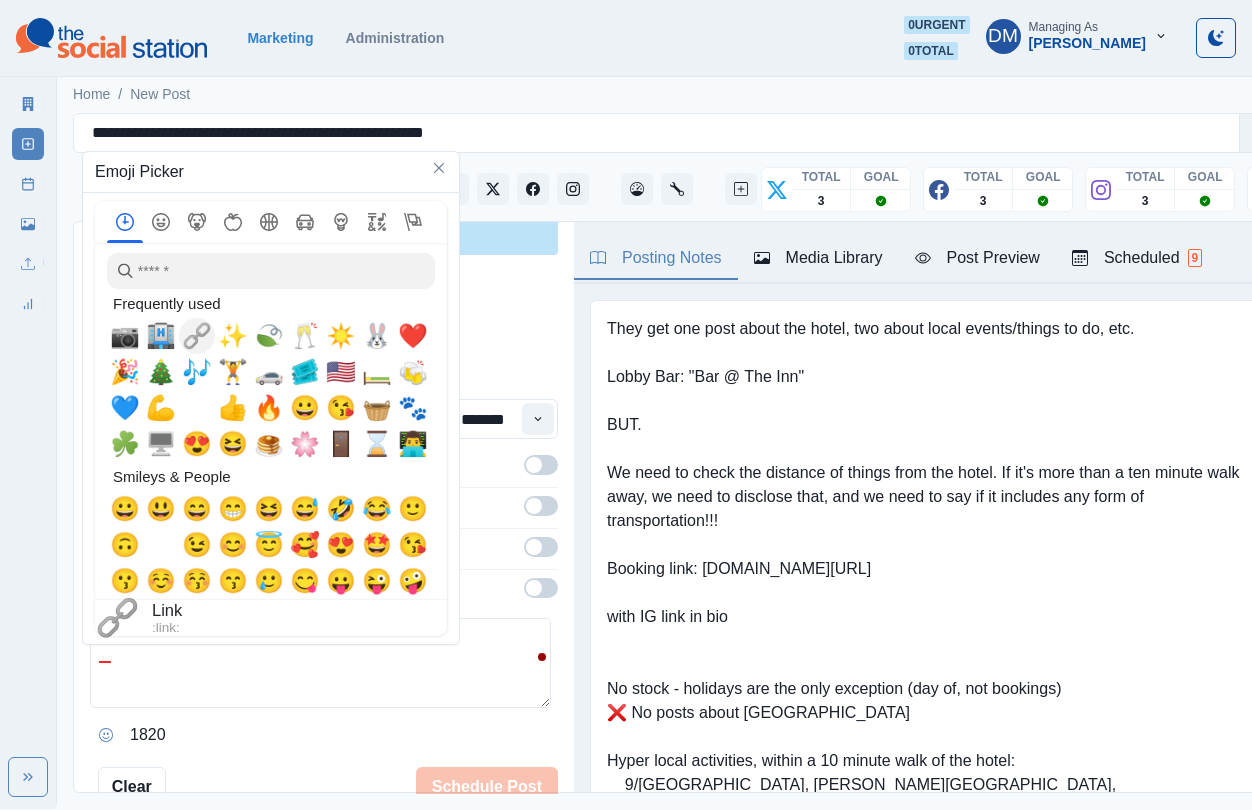 click at bounding box center (197, 336) 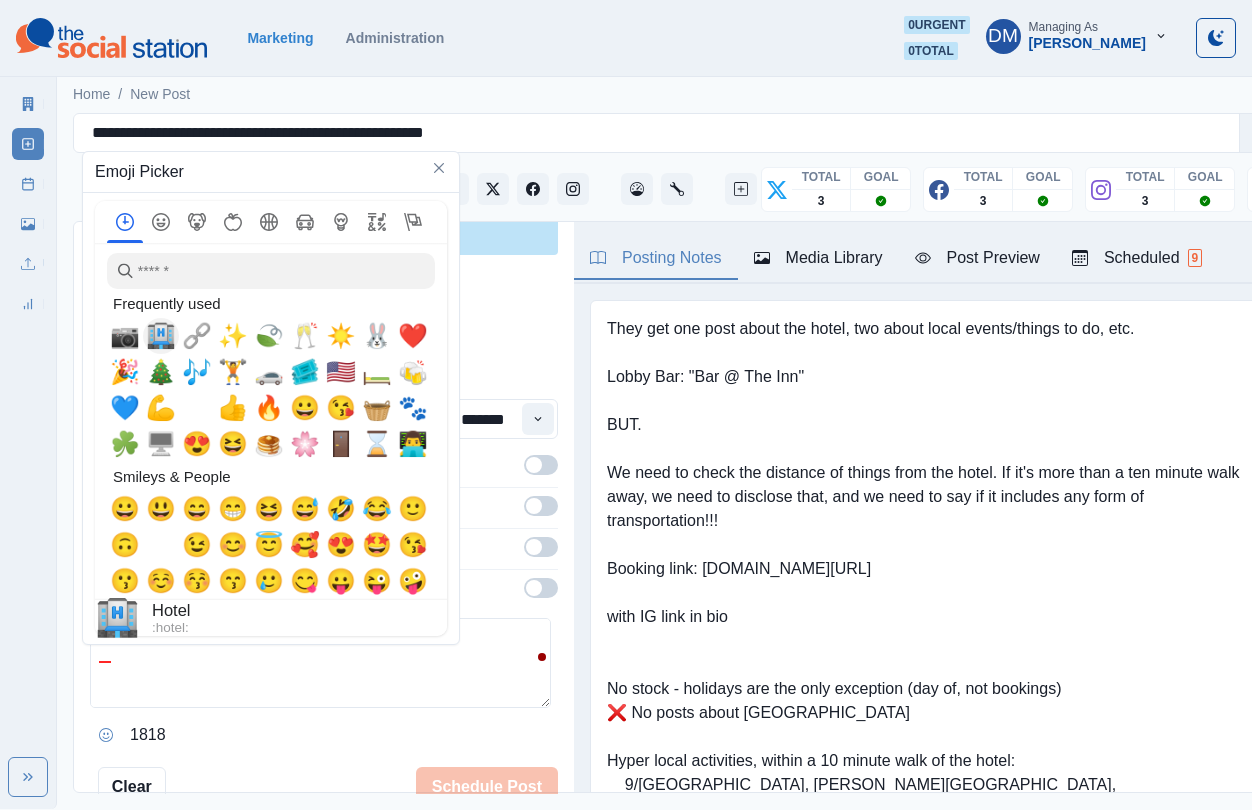 click on "🏨" at bounding box center (161, 336) 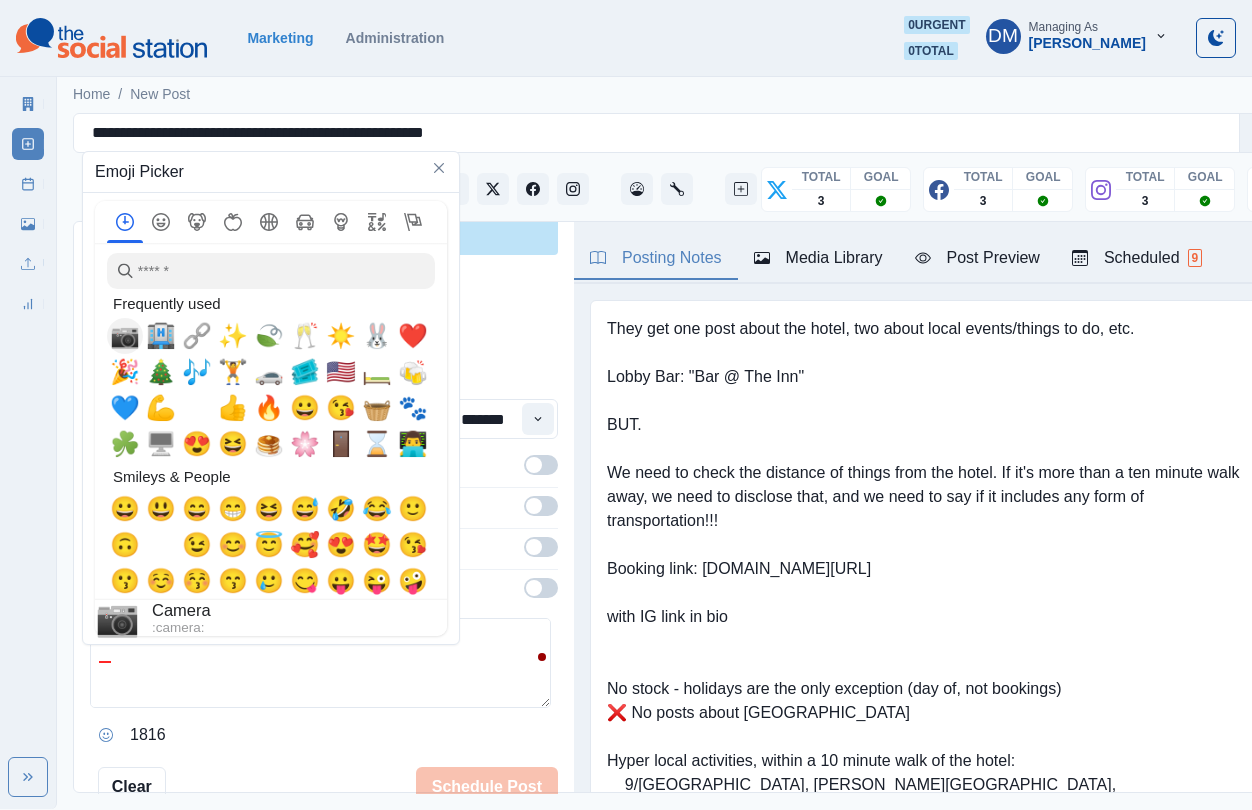 click on "📷" at bounding box center [125, 336] 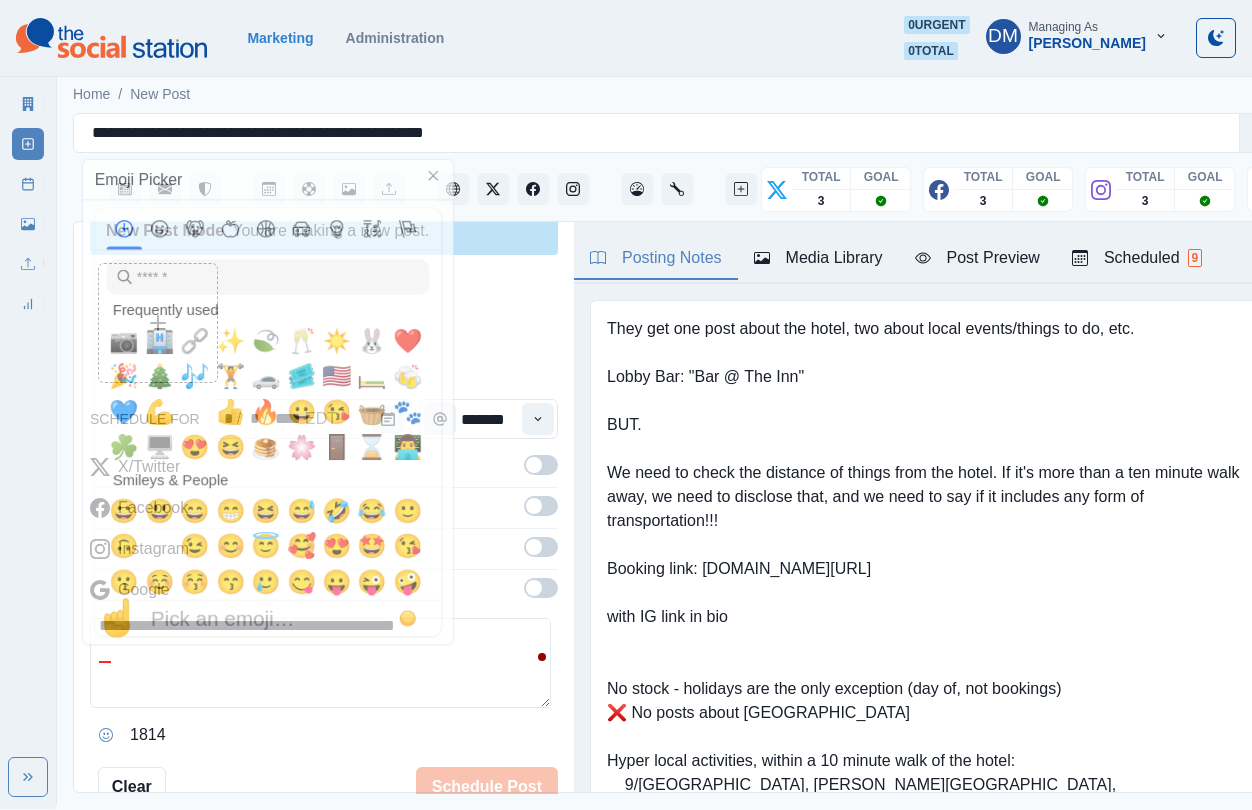 click on "**********" at bounding box center [320, 663] 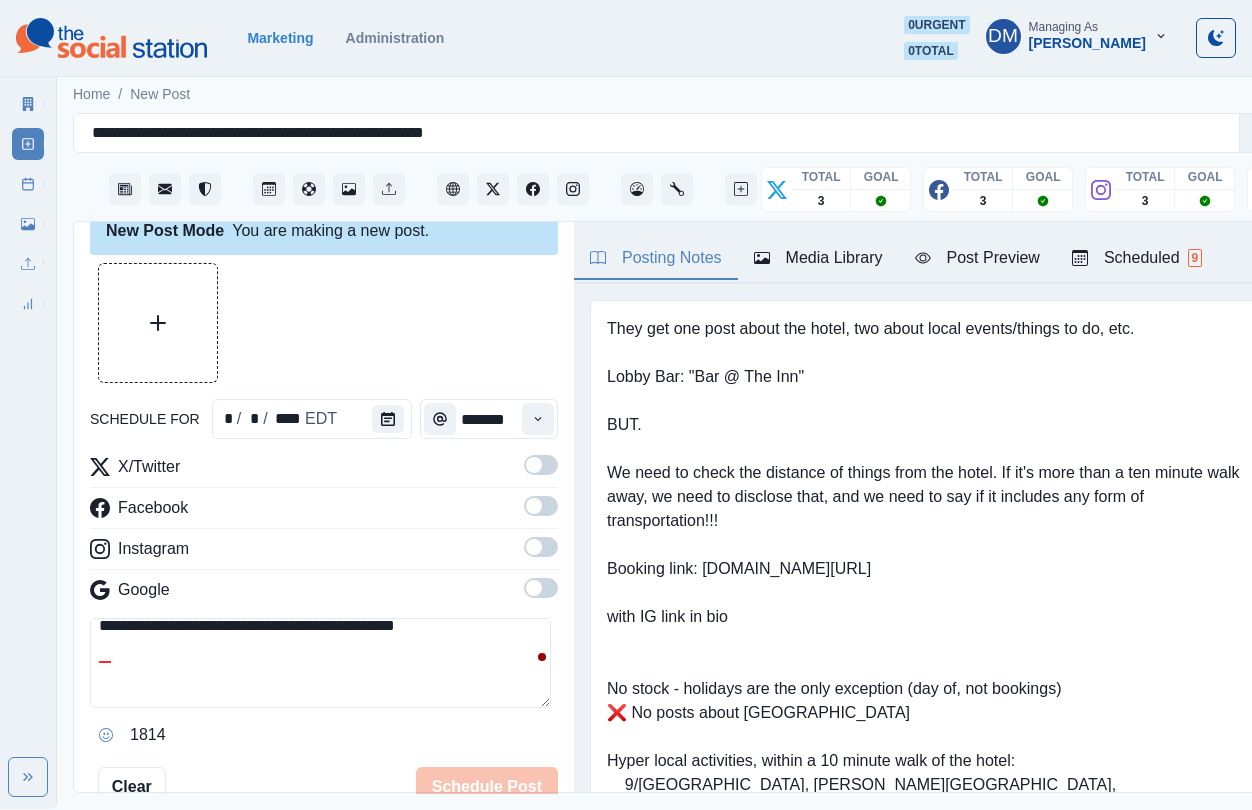 scroll, scrollTop: 99, scrollLeft: 0, axis: vertical 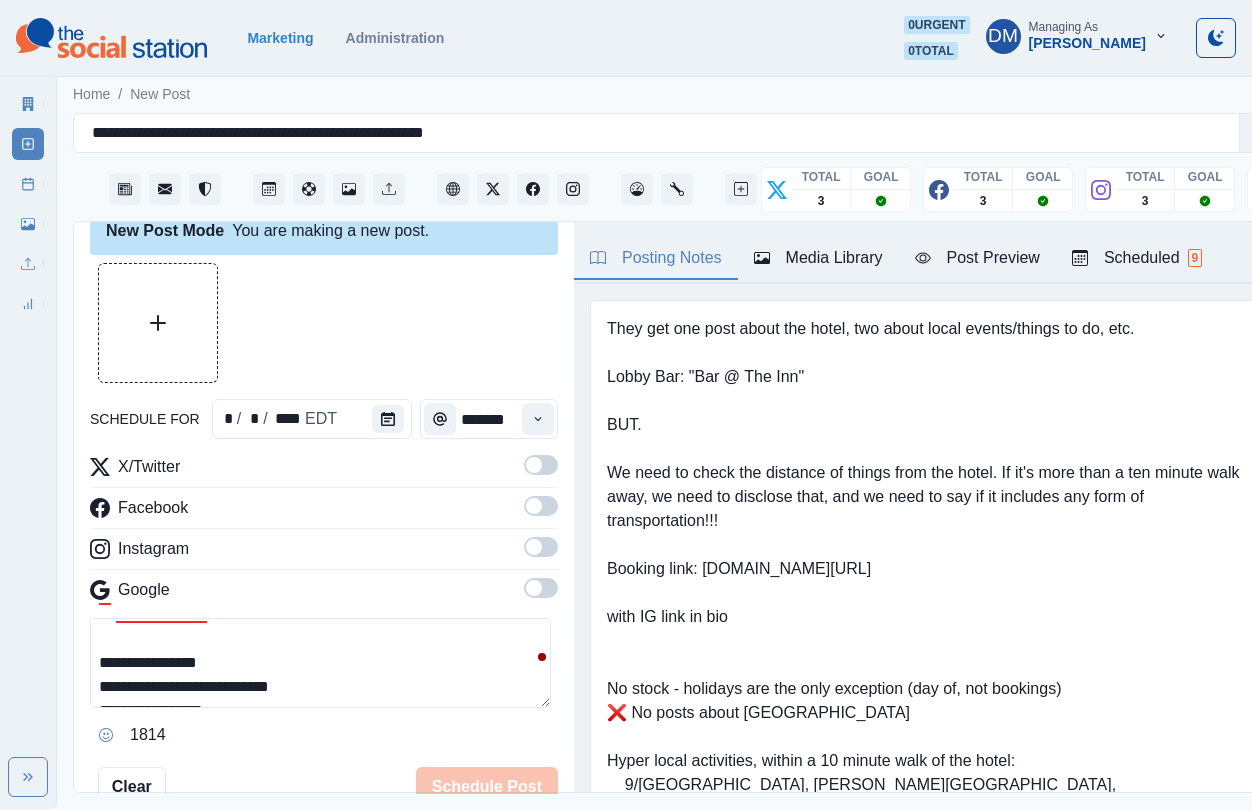 drag, startPoint x: 421, startPoint y: 597, endPoint x: 483, endPoint y: 597, distance: 62 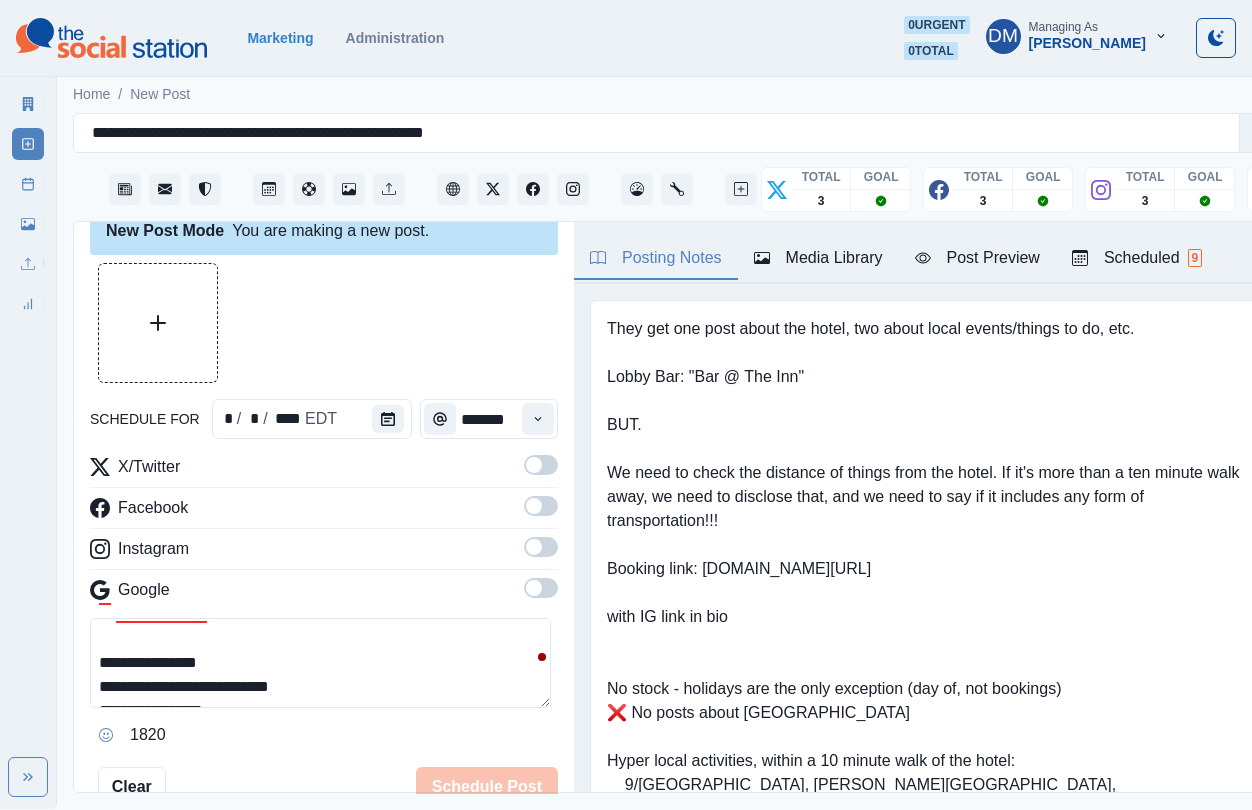 scroll, scrollTop: 116, scrollLeft: 0, axis: vertical 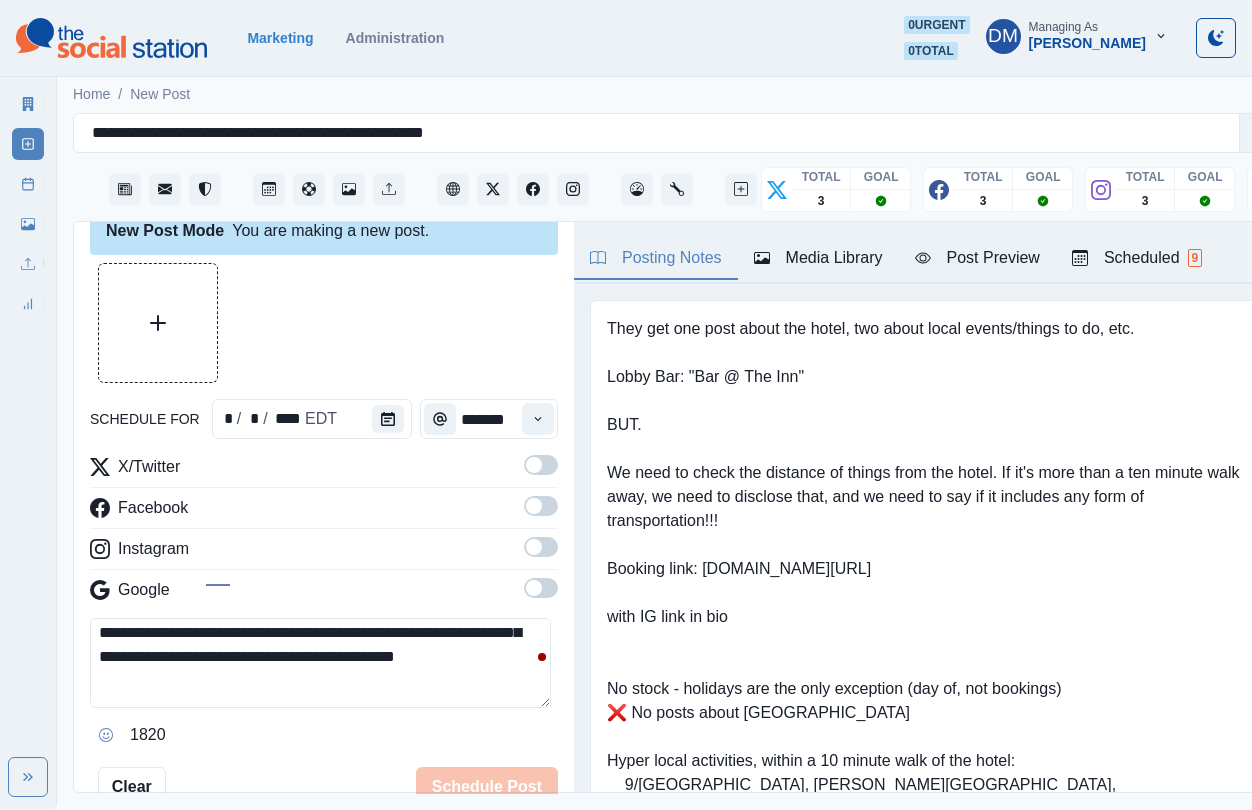 click on "**********" at bounding box center (320, 663) 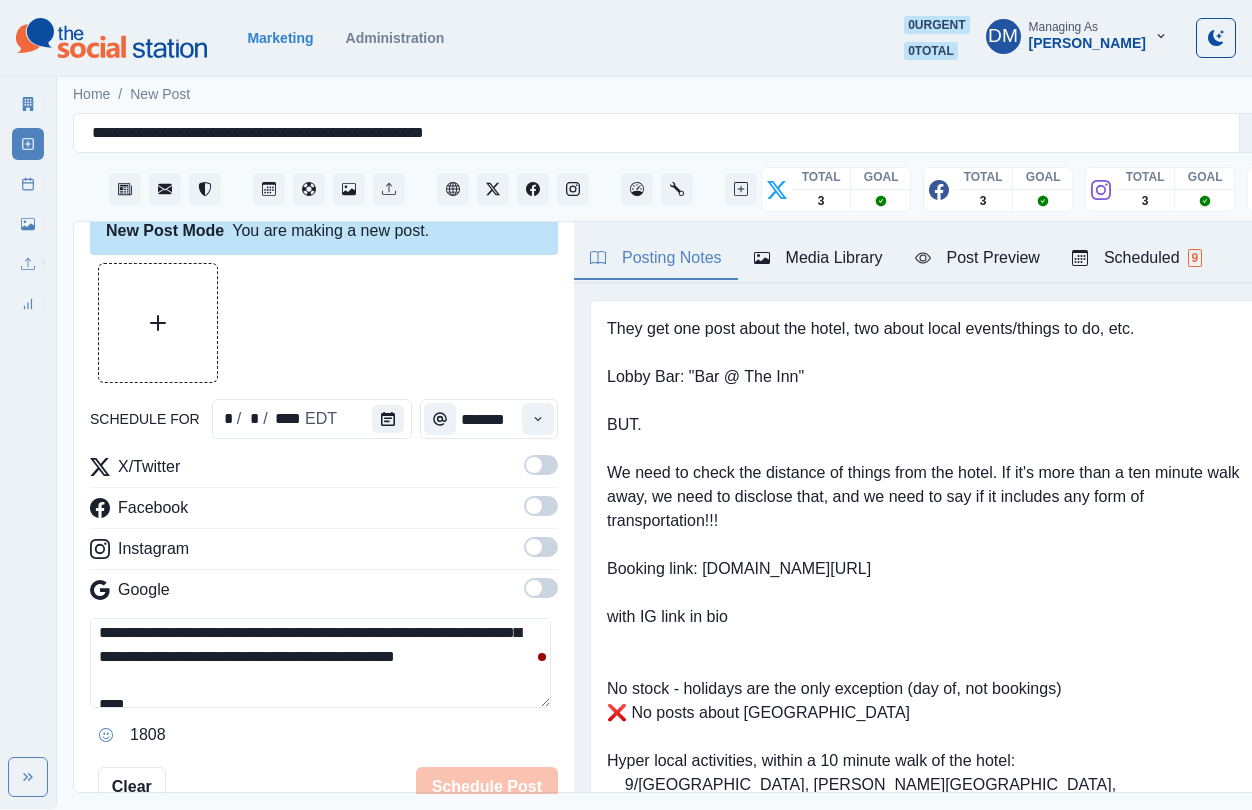 scroll, scrollTop: 62, scrollLeft: 0, axis: vertical 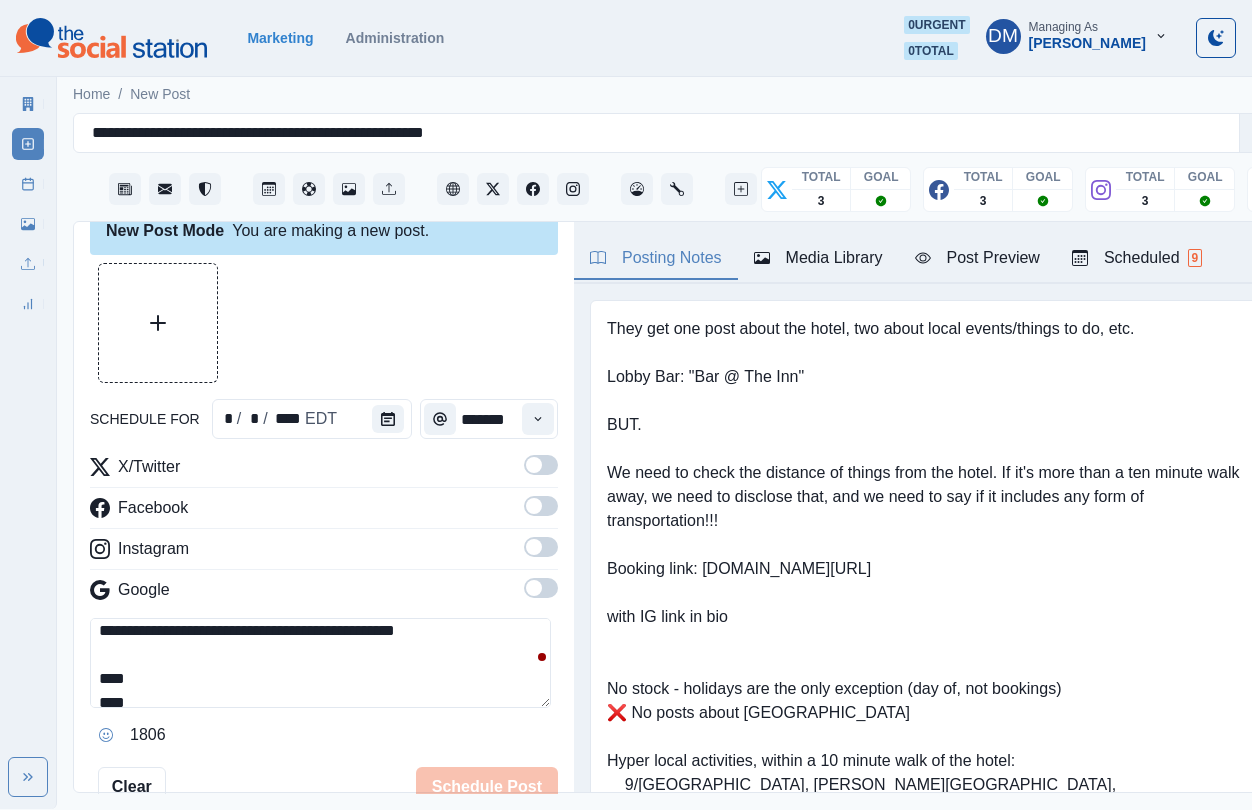 click on "**********" at bounding box center [320, 663] 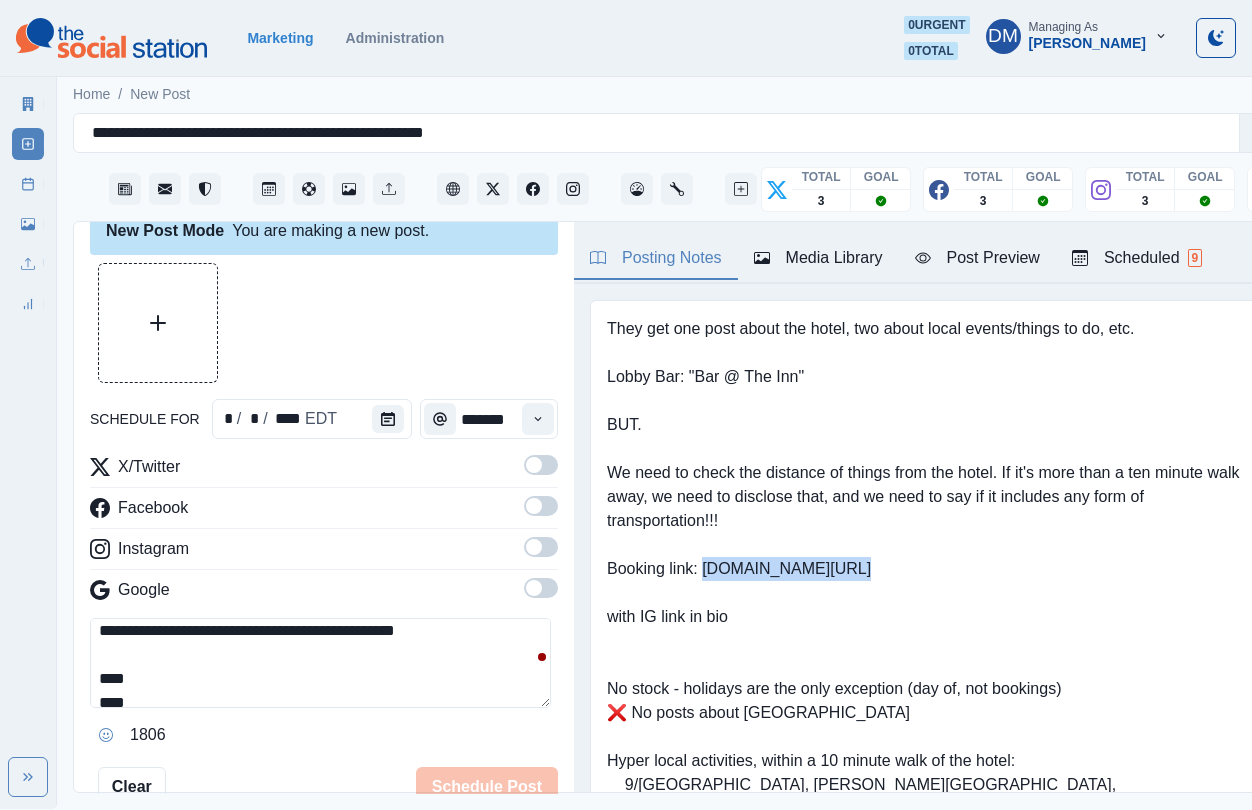 drag, startPoint x: 666, startPoint y: 436, endPoint x: 758, endPoint y: 471, distance: 98.43272 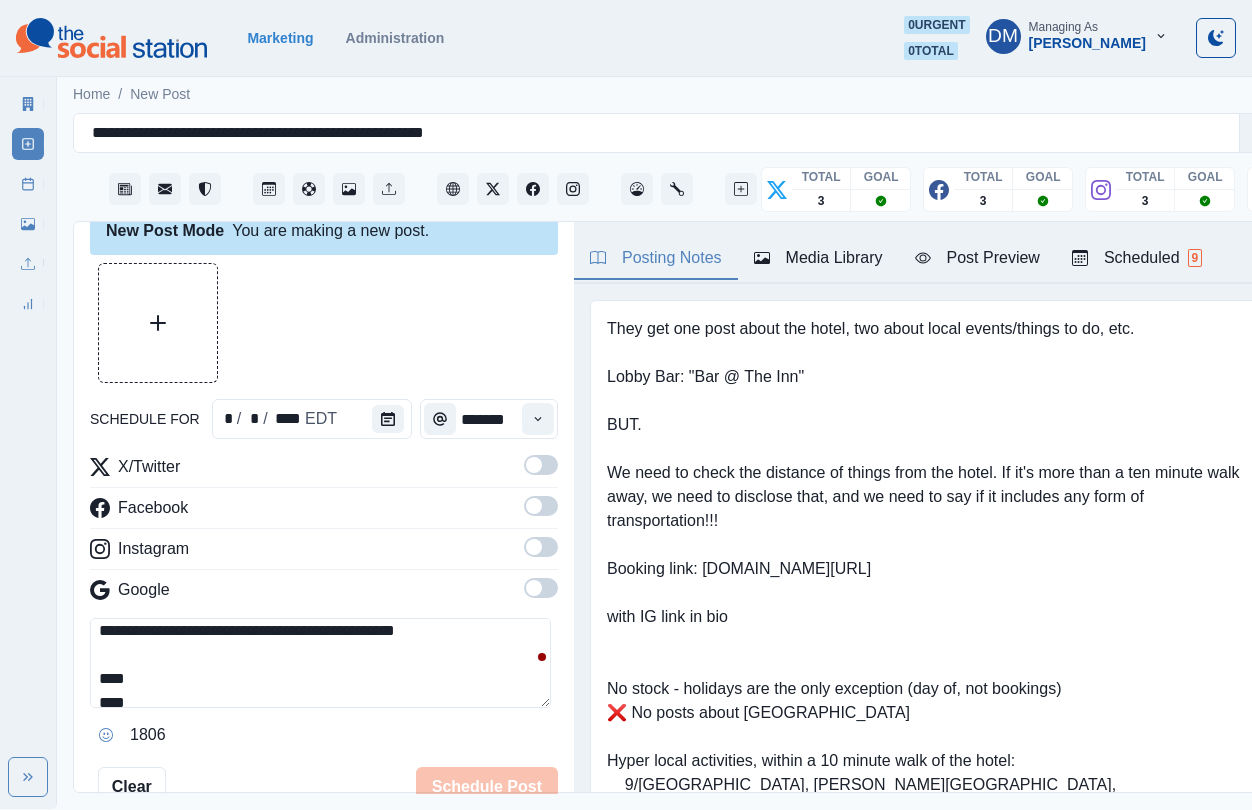 click on "**********" at bounding box center [320, 663] 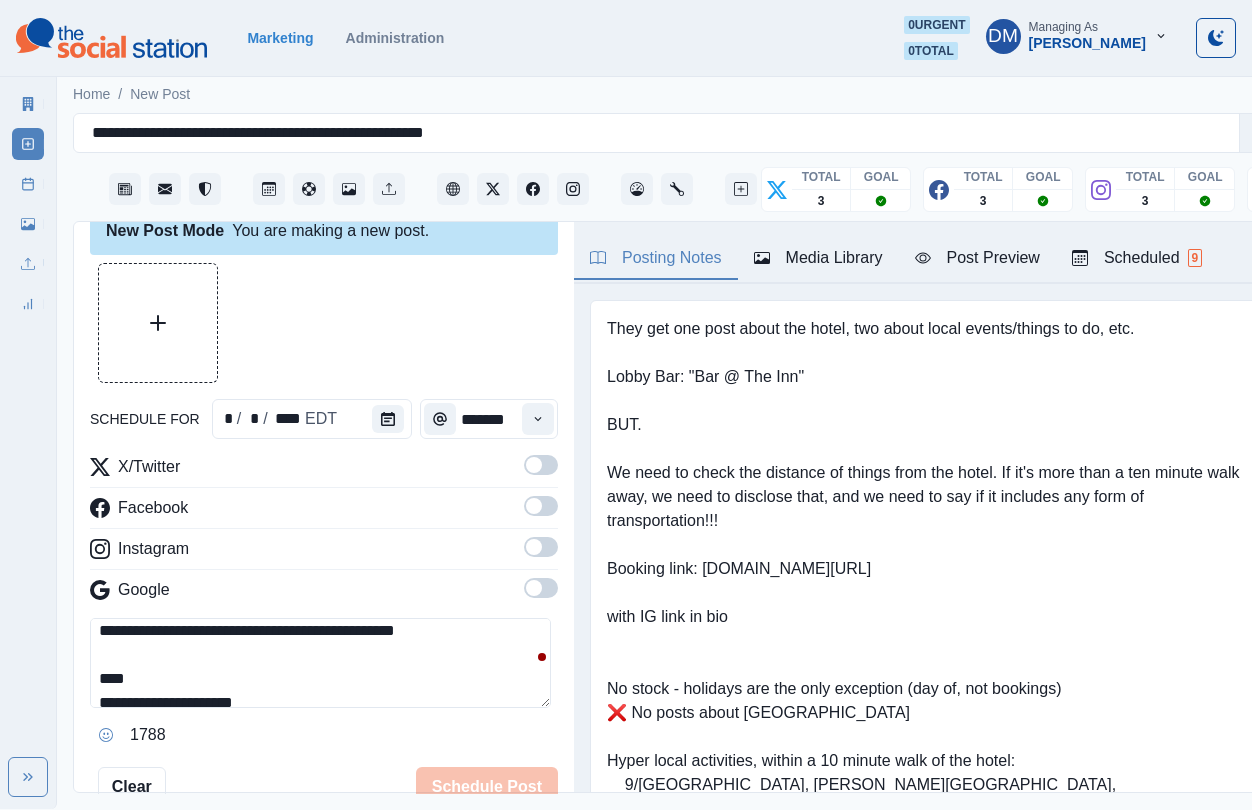 click on "**********" at bounding box center [320, 663] 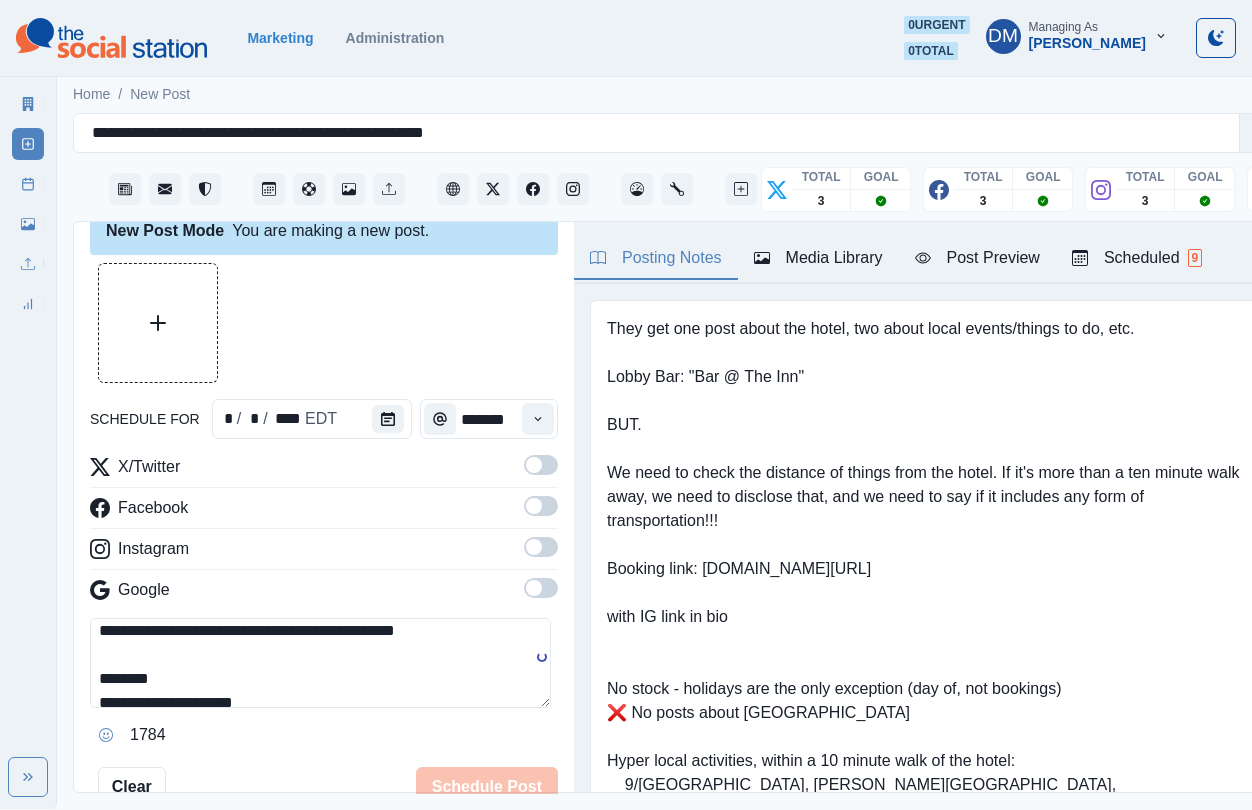 paste on "**********" 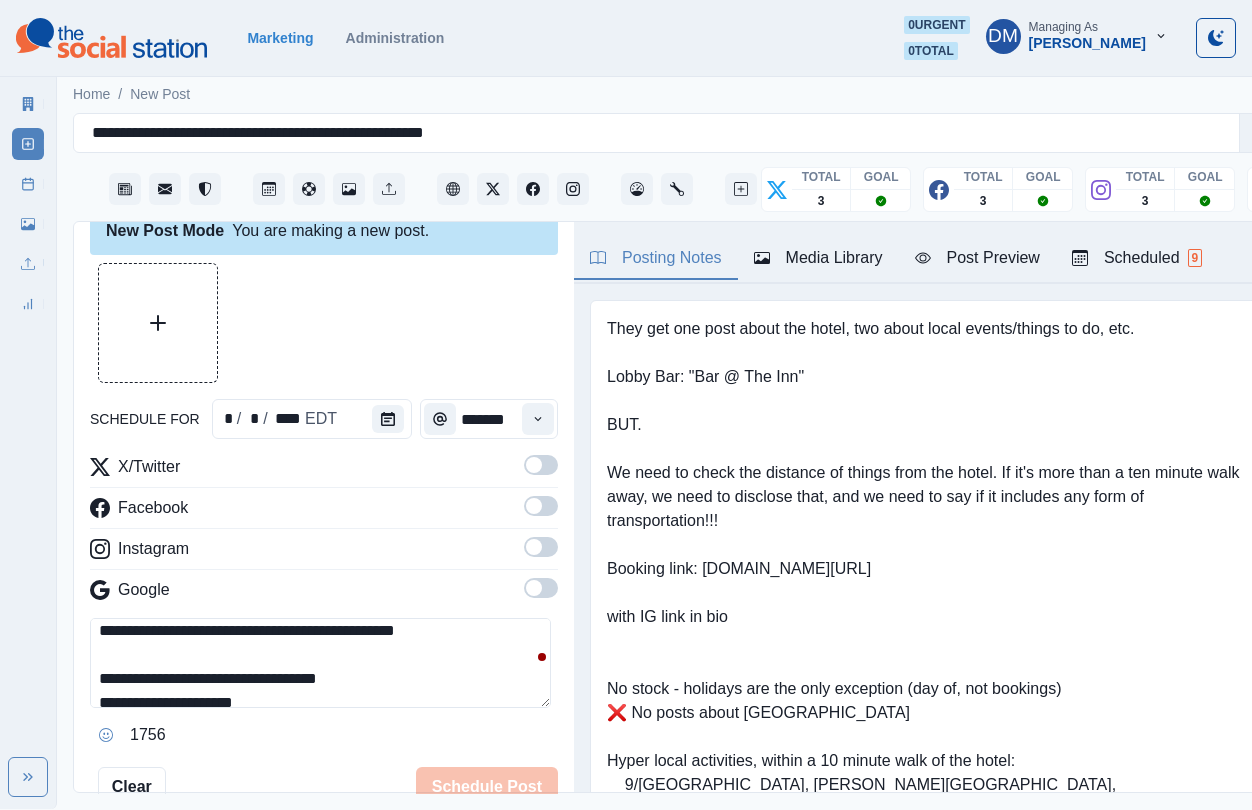 click on "**********" at bounding box center [320, 663] 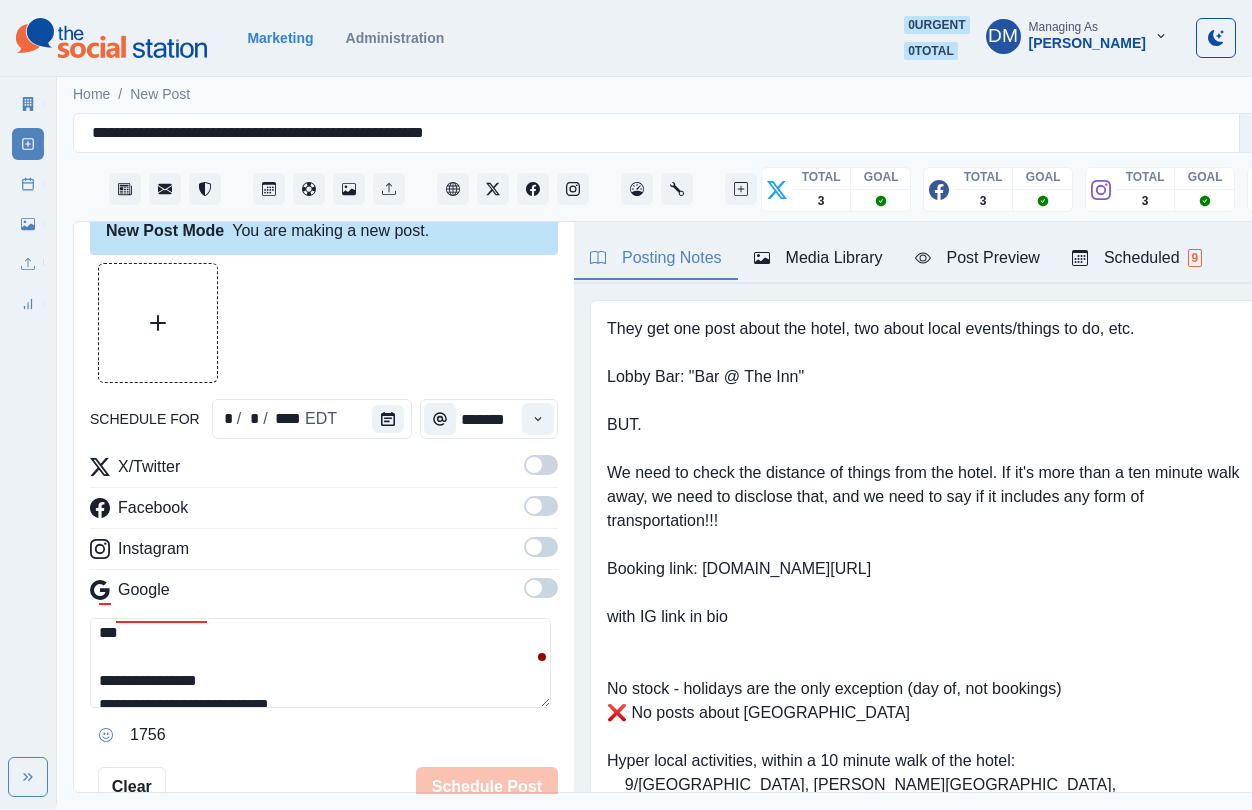 click on "**********" at bounding box center [320, 663] 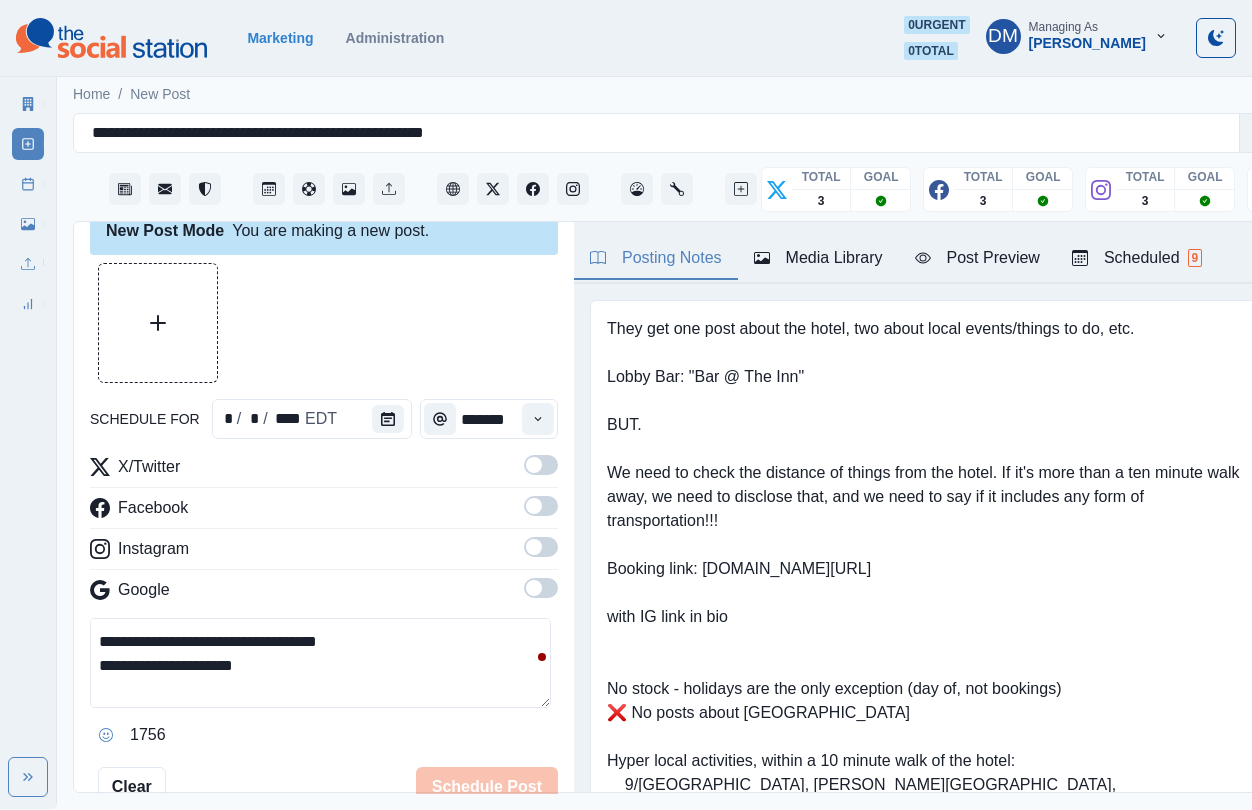 click on "**********" at bounding box center (320, 663) 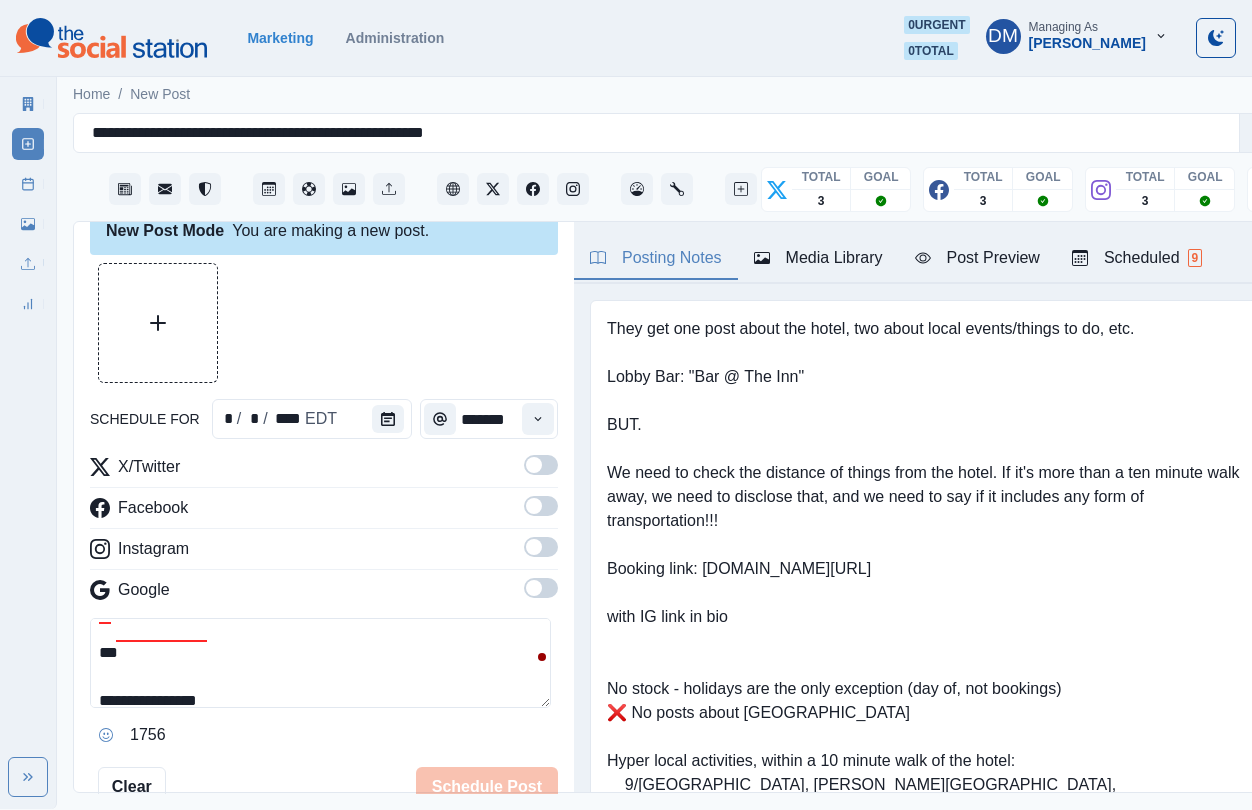 drag, startPoint x: 213, startPoint y: 577, endPoint x: 87, endPoint y: 545, distance: 130 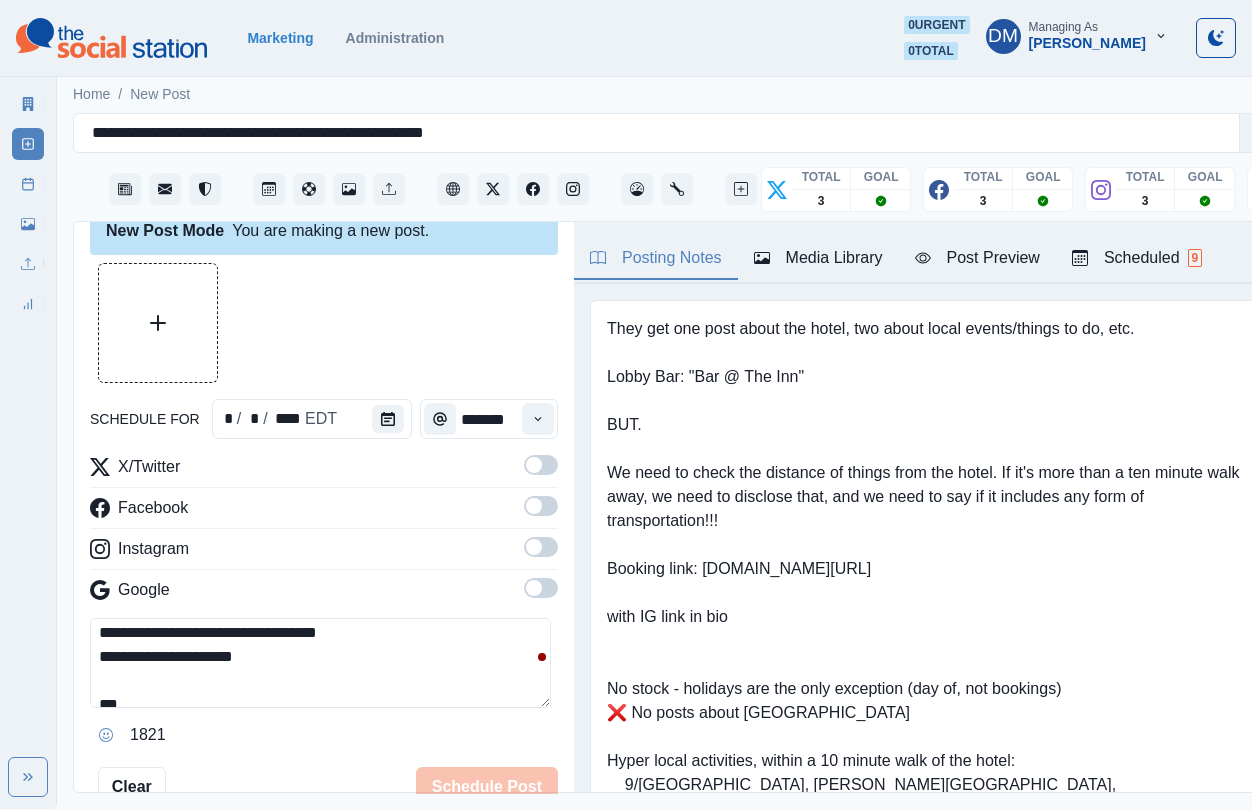 click on "**********" at bounding box center [320, 663] 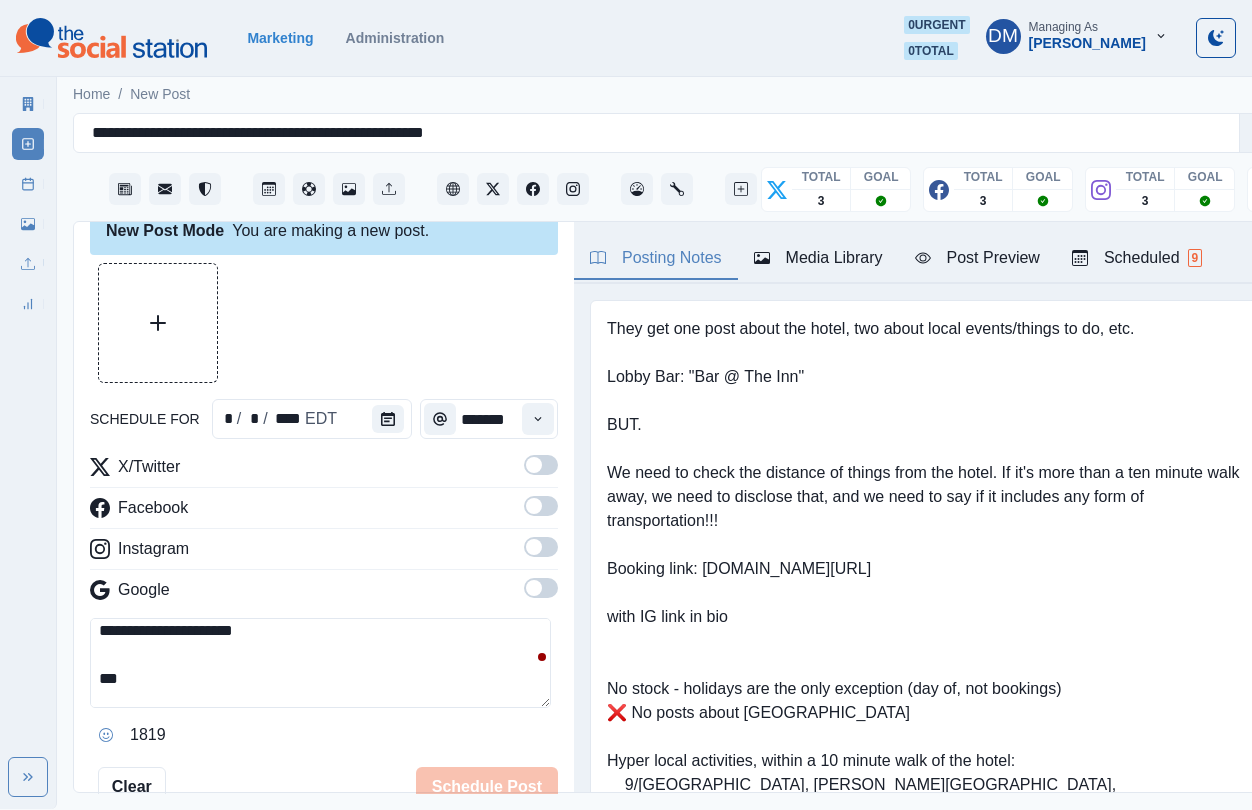 paste on "**********" 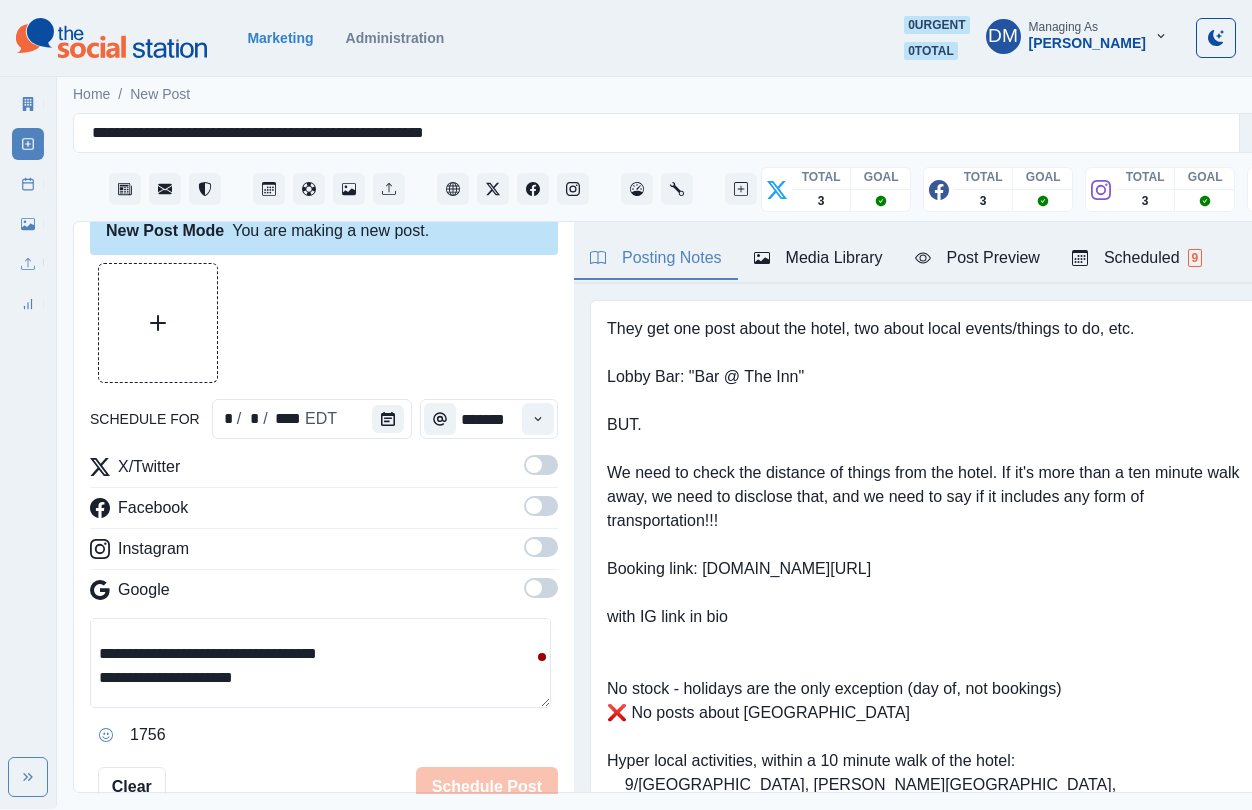 drag, startPoint x: 140, startPoint y: 595, endPoint x: 78, endPoint y: 533, distance: 87.681244 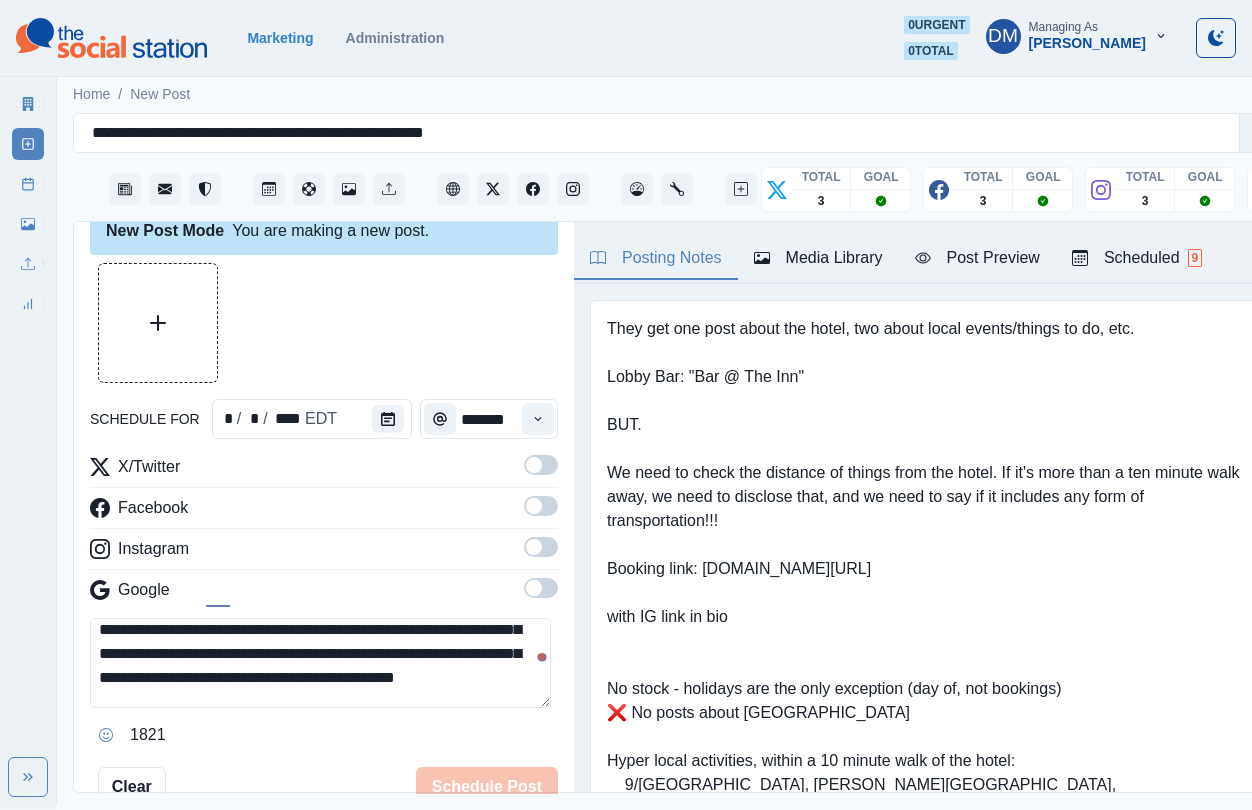 type on "**********" 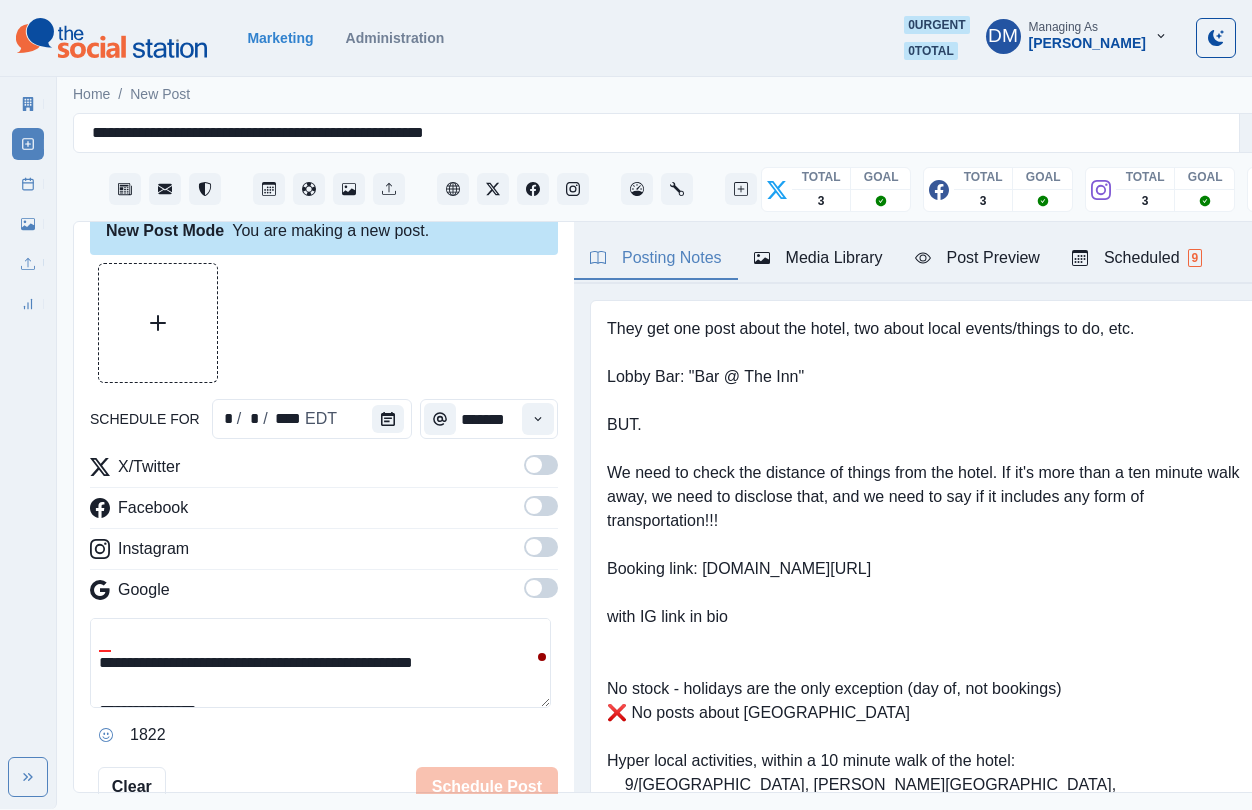 click on "**********" at bounding box center [320, 663] 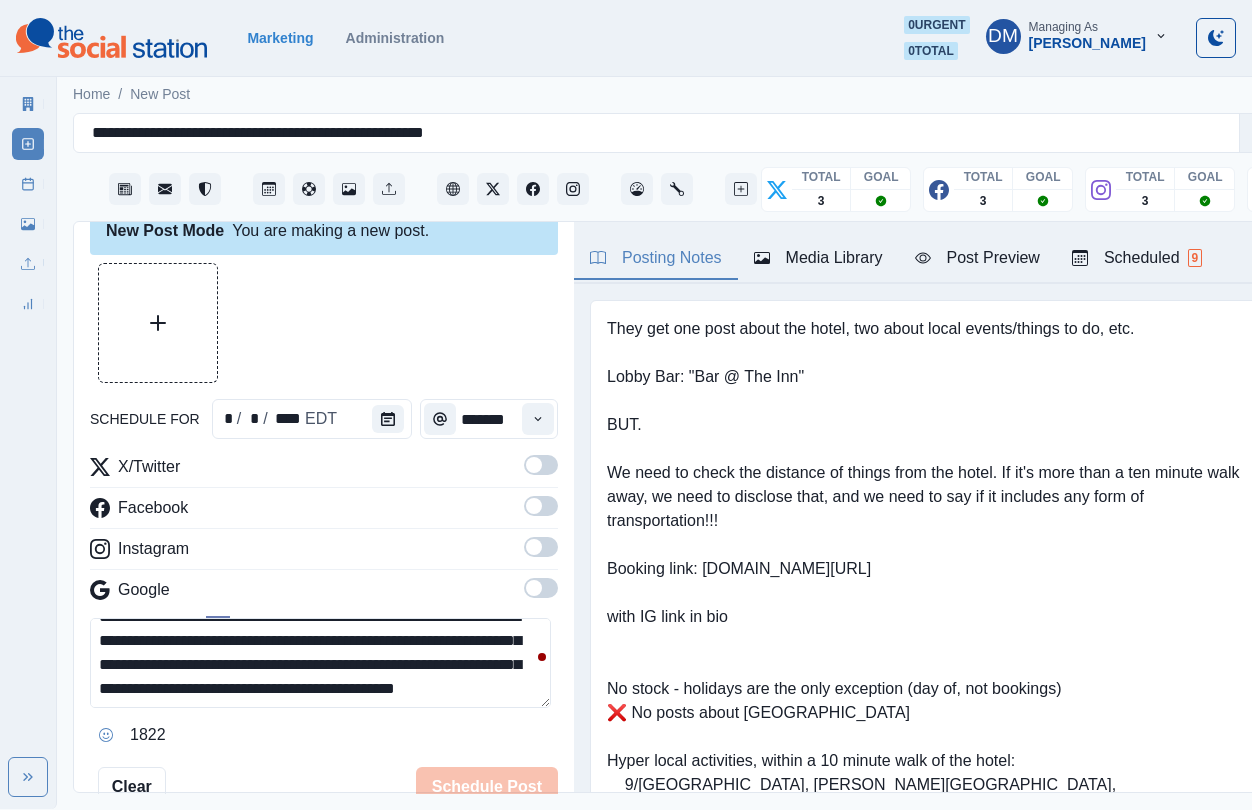 click on "**********" at bounding box center [320, 663] 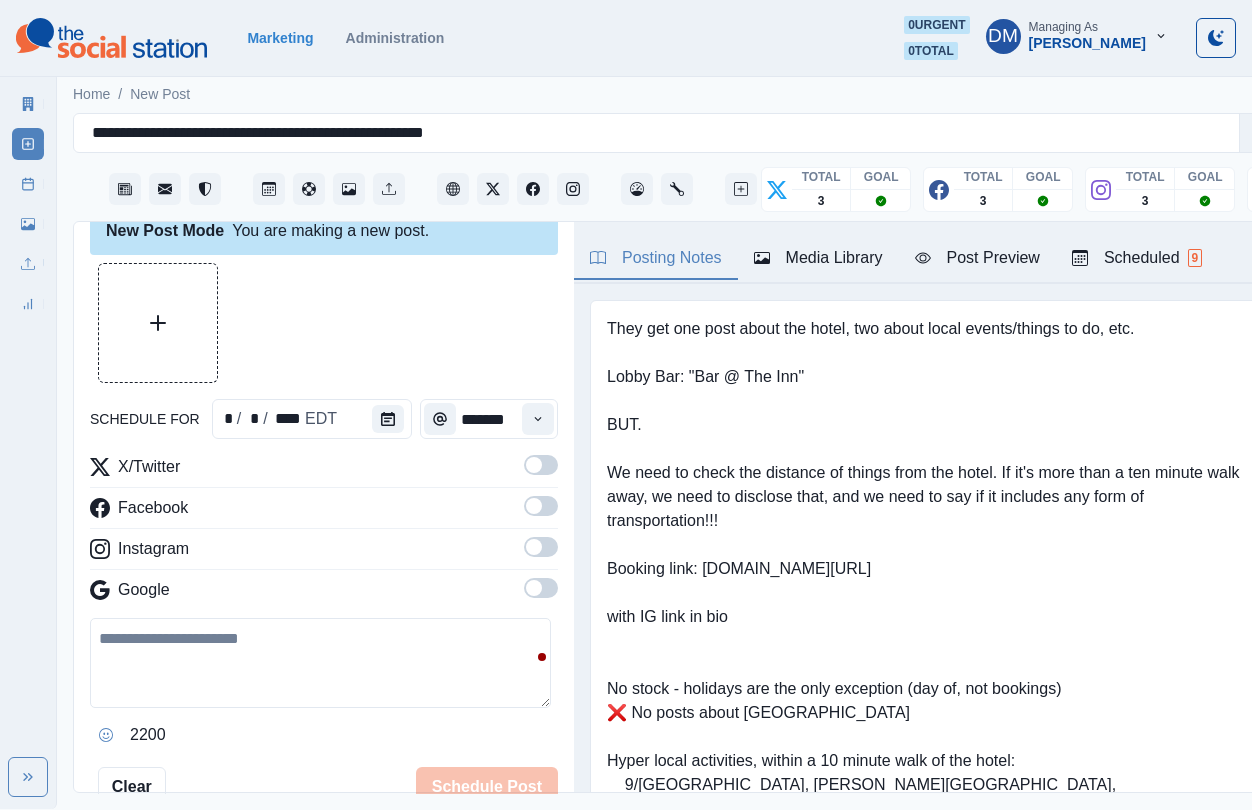 type 